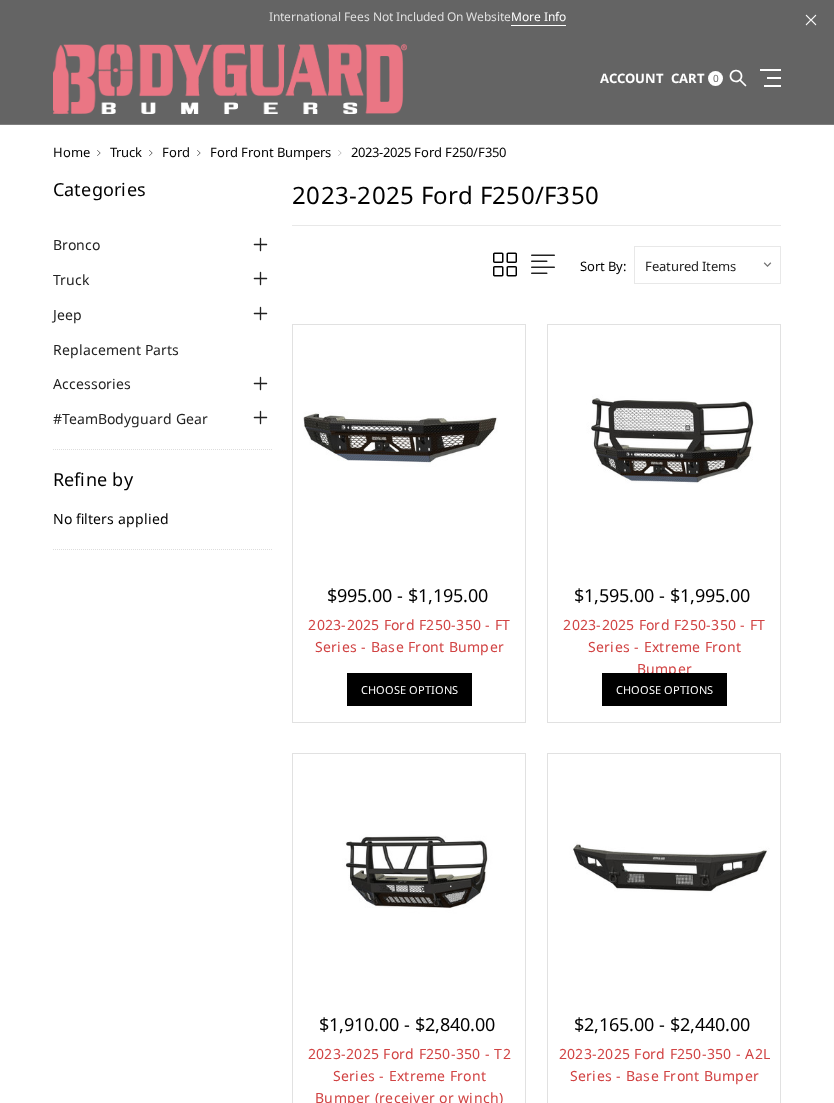 scroll, scrollTop: 0, scrollLeft: 0, axis: both 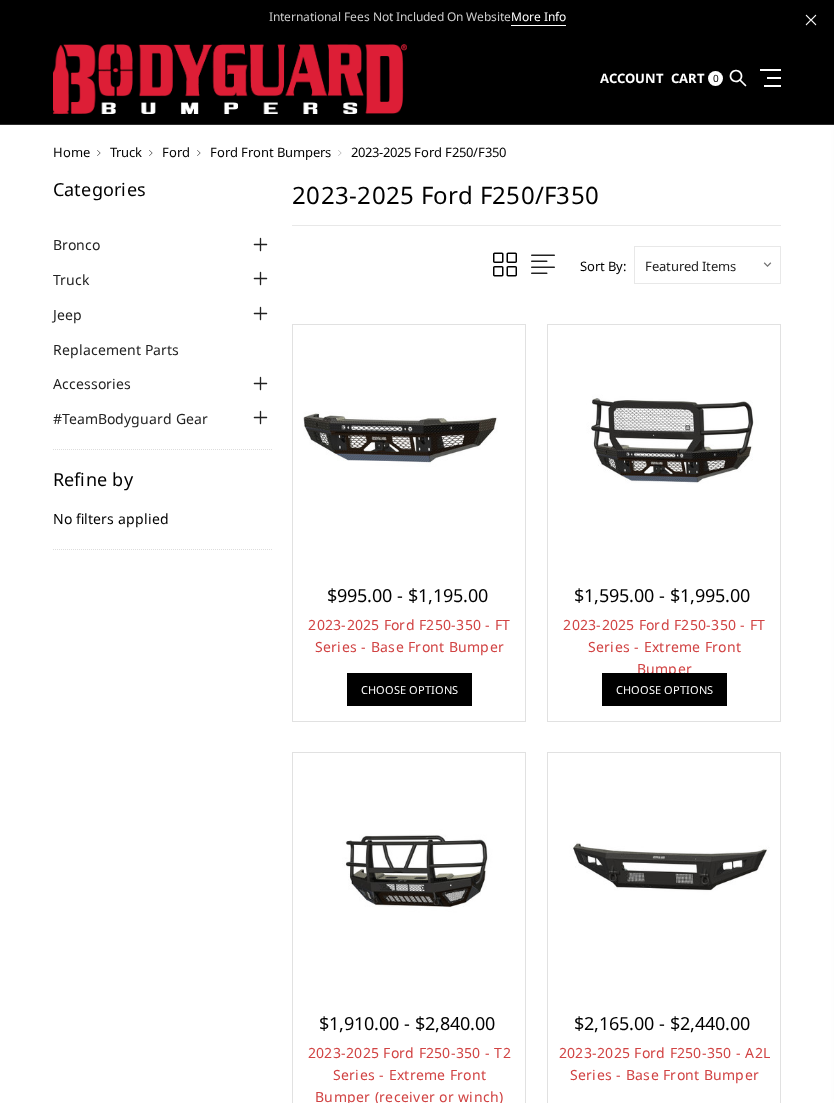 click on "2023-2025 Ford F250-350 - FT Series - Extreme Front Bumper" at bounding box center (664, 646) 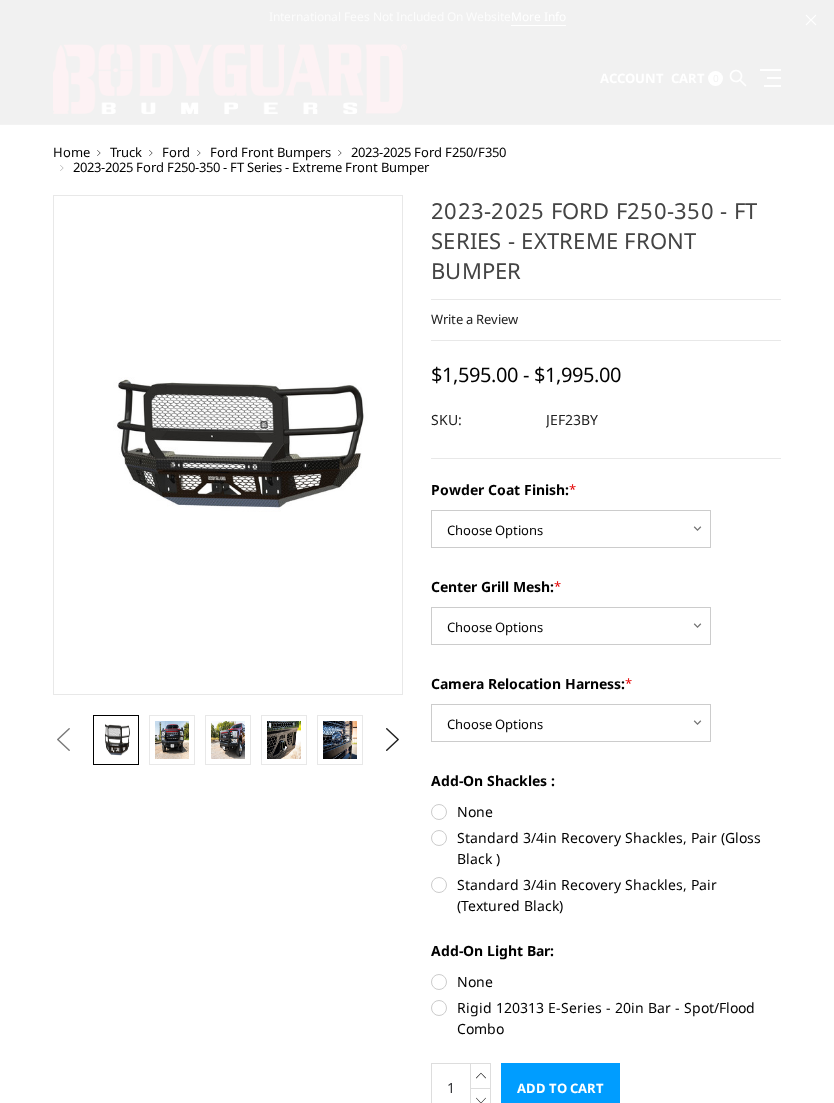 scroll, scrollTop: 0, scrollLeft: 0, axis: both 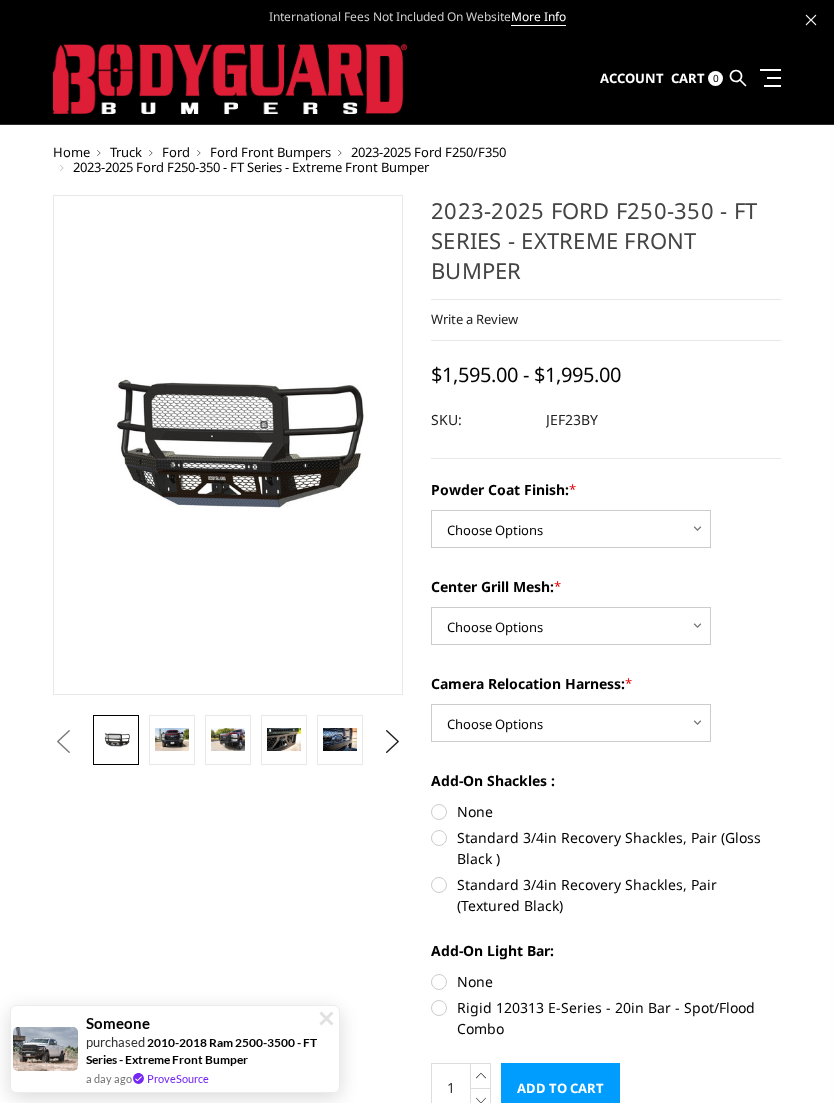 click at bounding box center (172, 739) 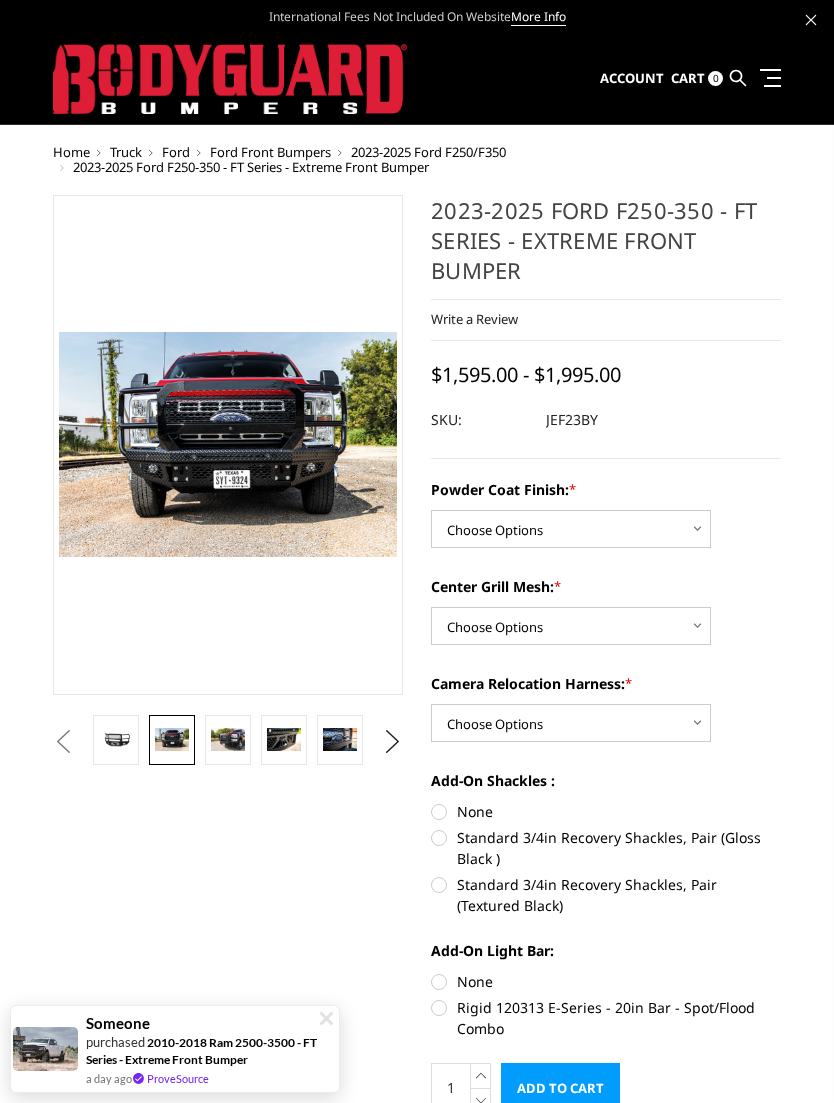 click at bounding box center (228, 739) 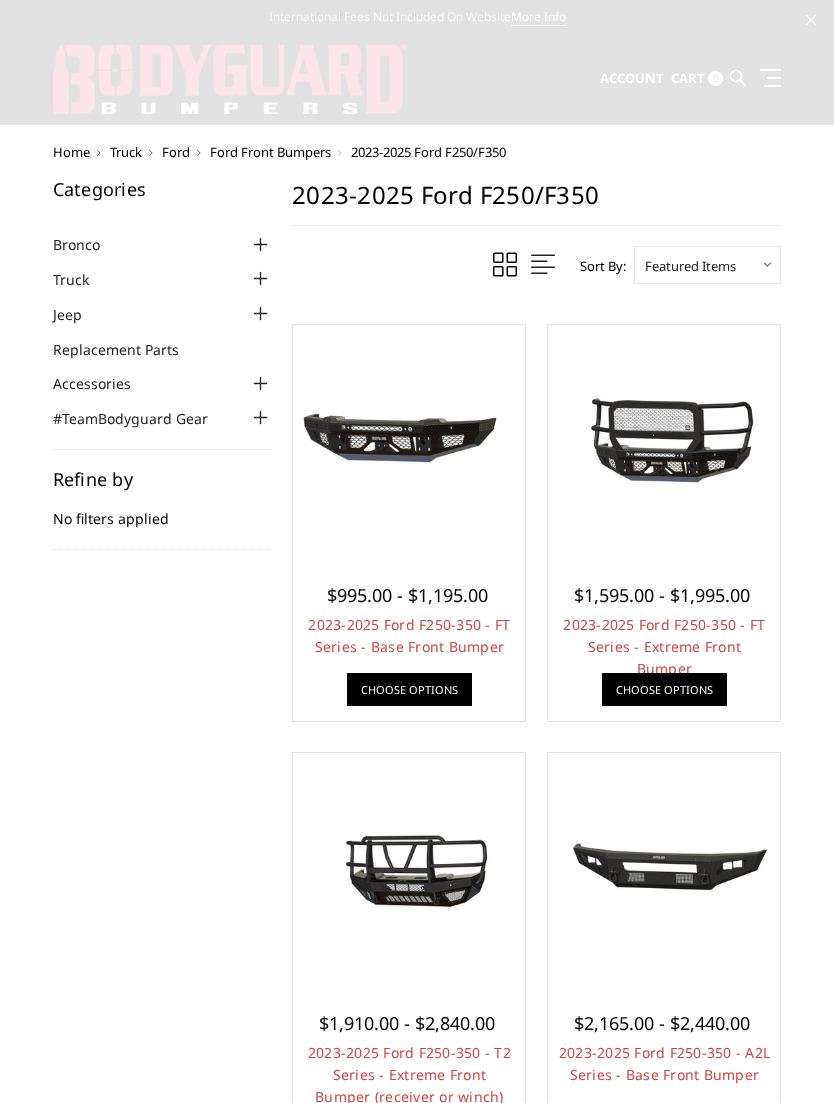 scroll, scrollTop: 0, scrollLeft: 0, axis: both 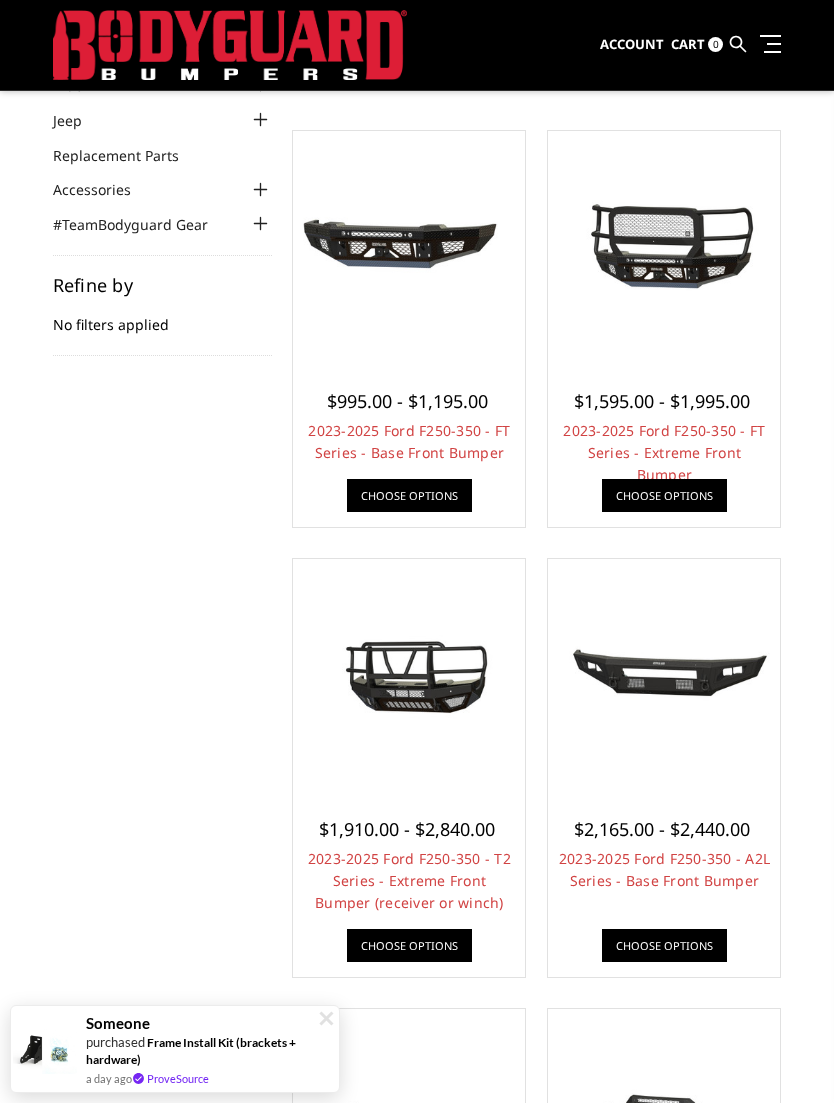 click on "2023-2025 Ford F250-350 - T2 Series - Extreme Front Bumper (receiver or winch)" at bounding box center (409, 880) 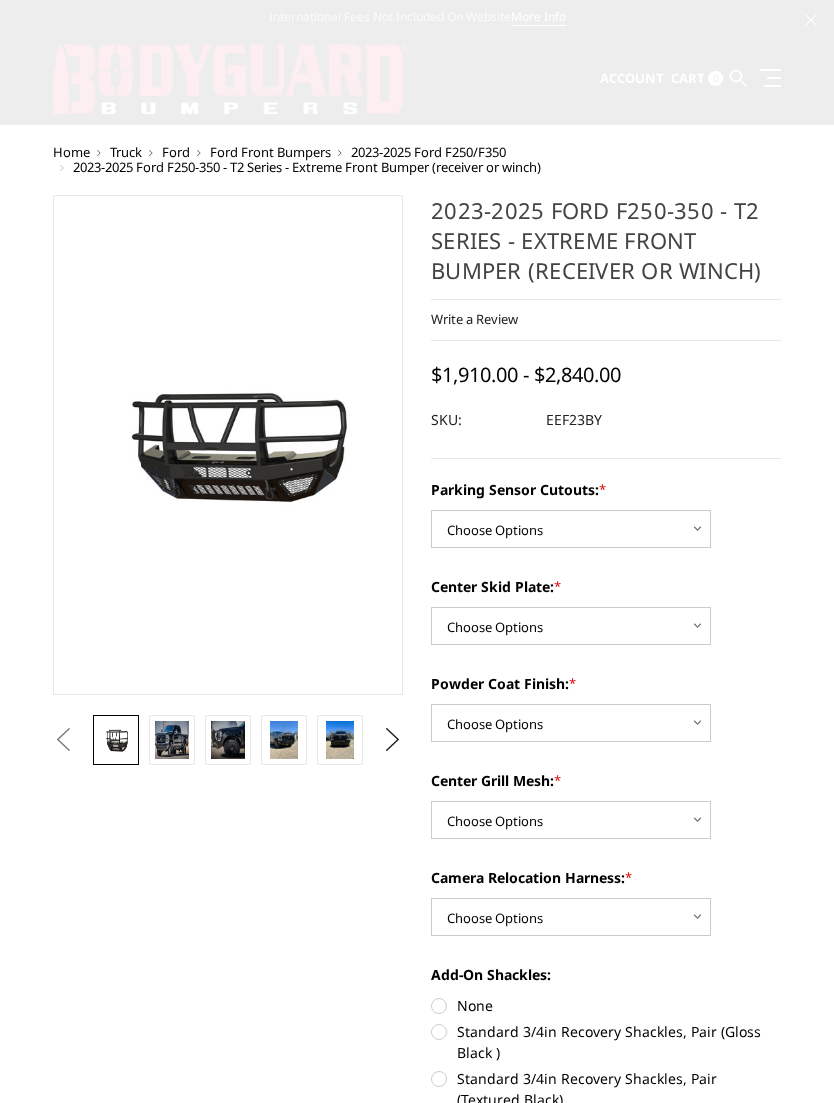 scroll, scrollTop: 0, scrollLeft: 0, axis: both 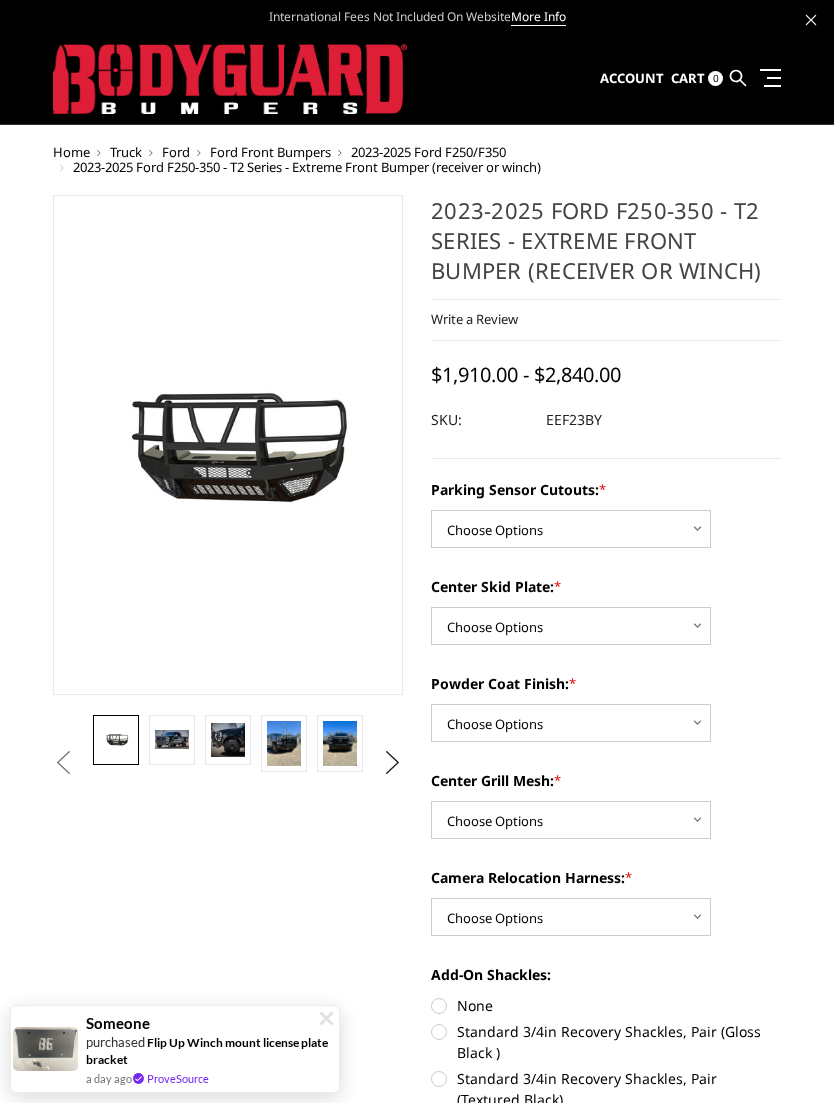 click at bounding box center [172, 739] 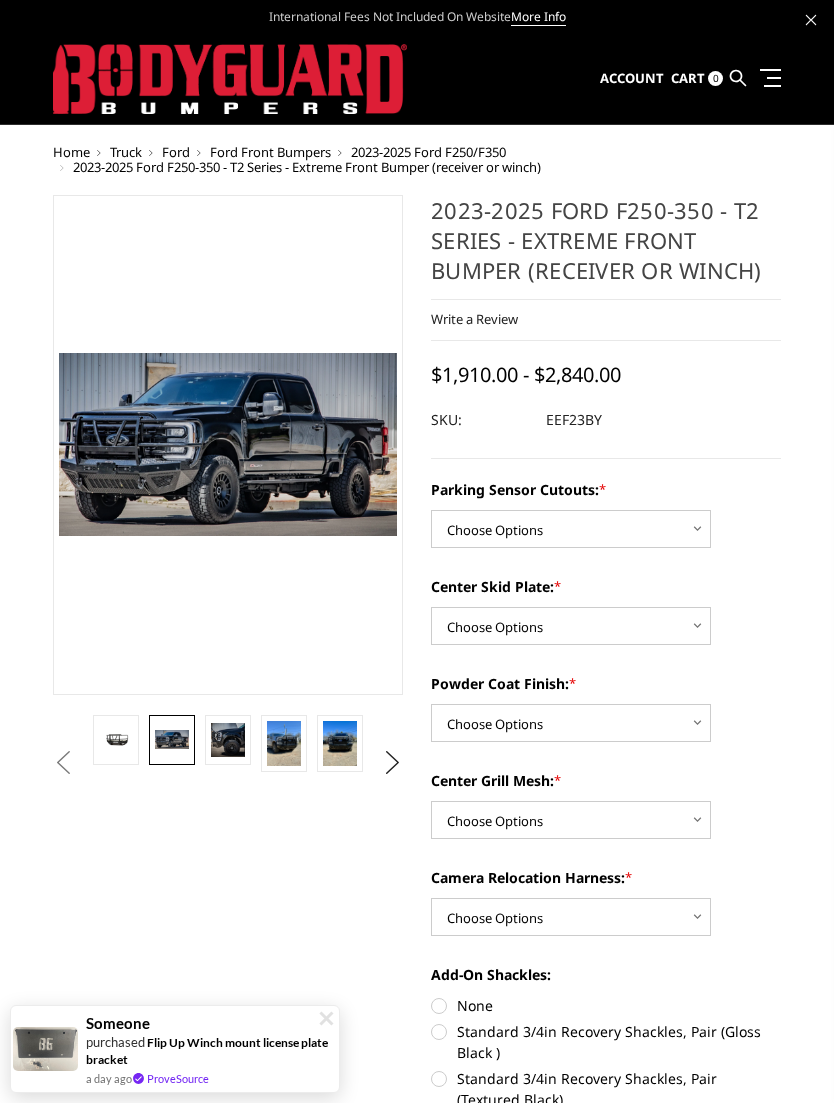 click at bounding box center [228, 740] 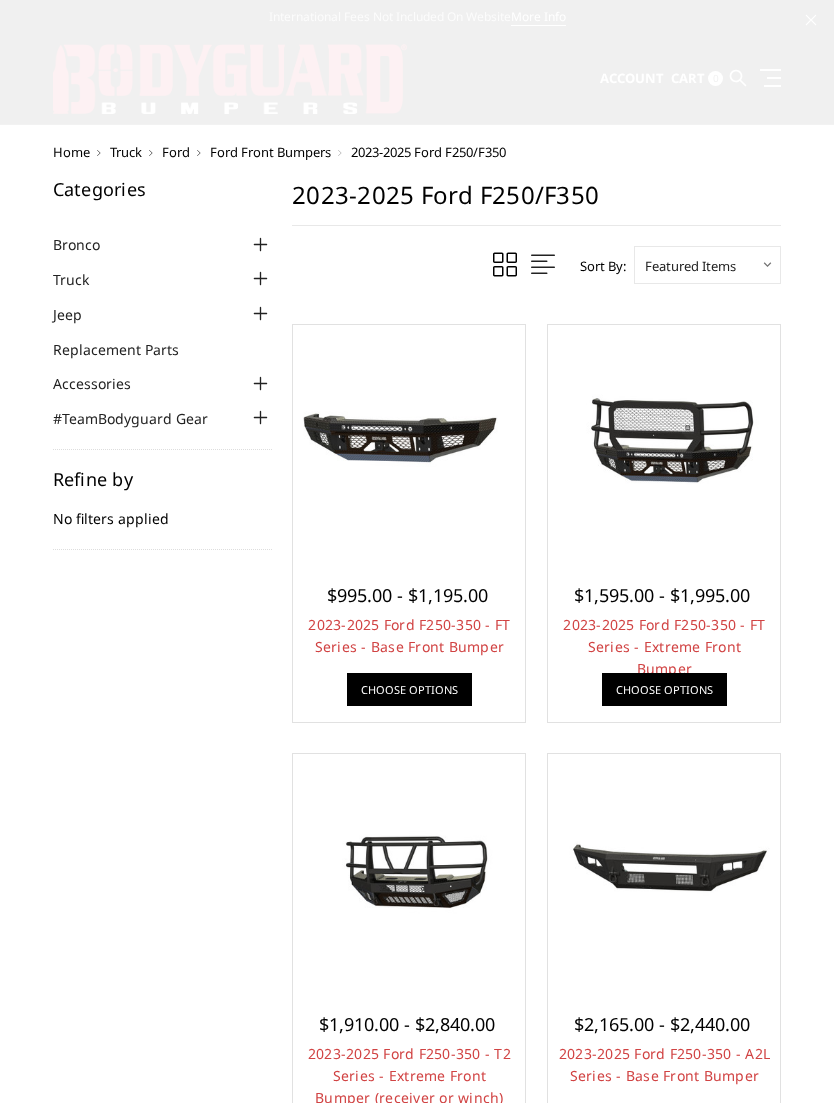 scroll, scrollTop: 205, scrollLeft: 0, axis: vertical 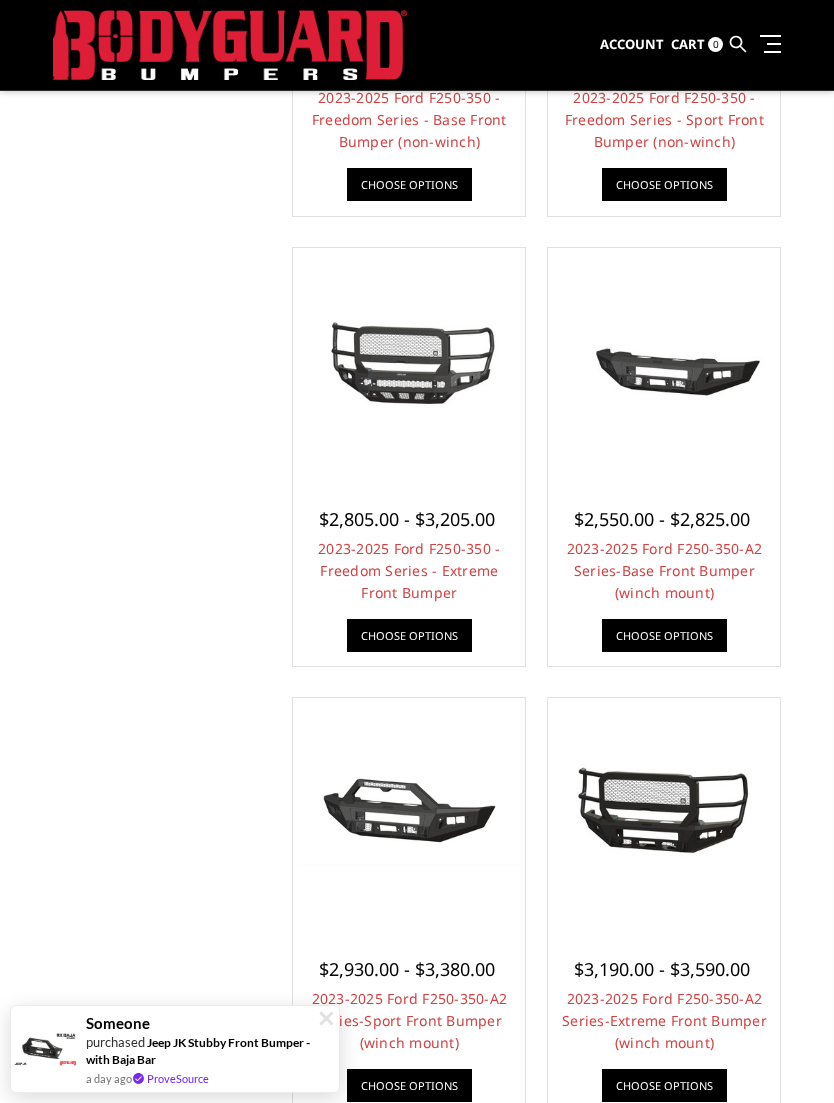 click on "2023-2025 Ford F250-350-A2 Series-Extreme Front Bumper (winch mount)" at bounding box center [664, 1020] 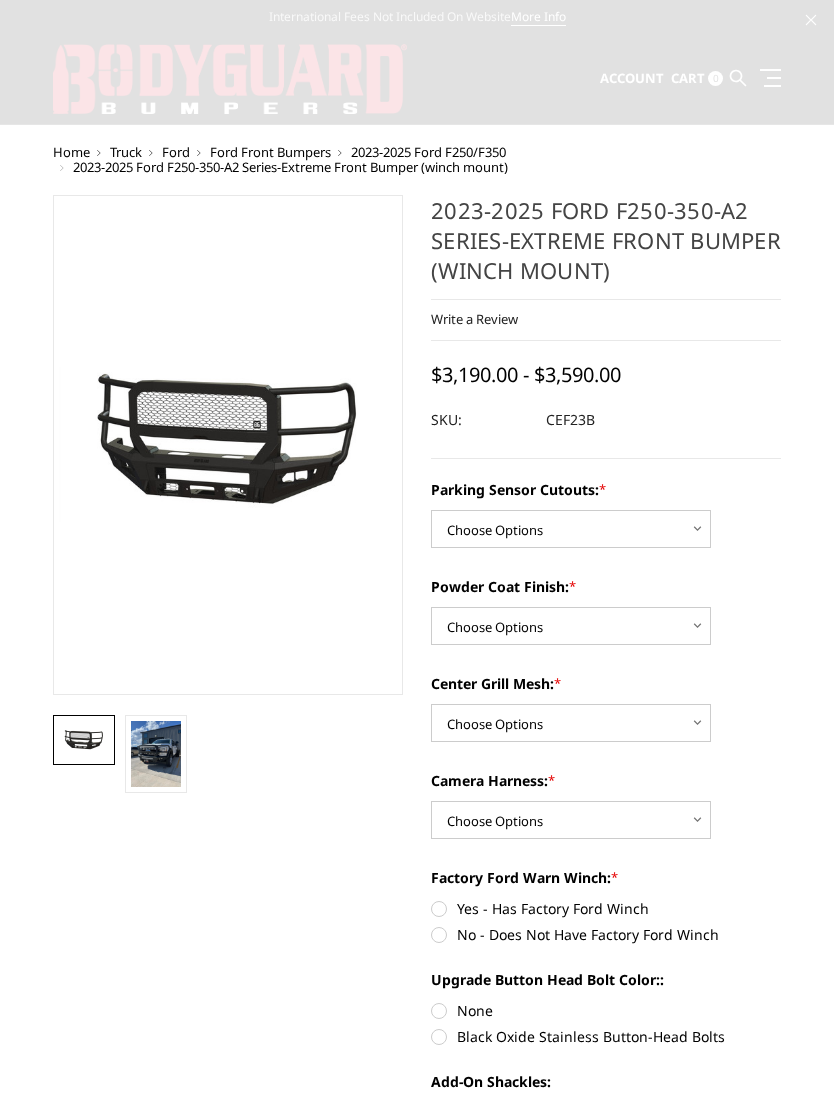 scroll, scrollTop: 0, scrollLeft: 0, axis: both 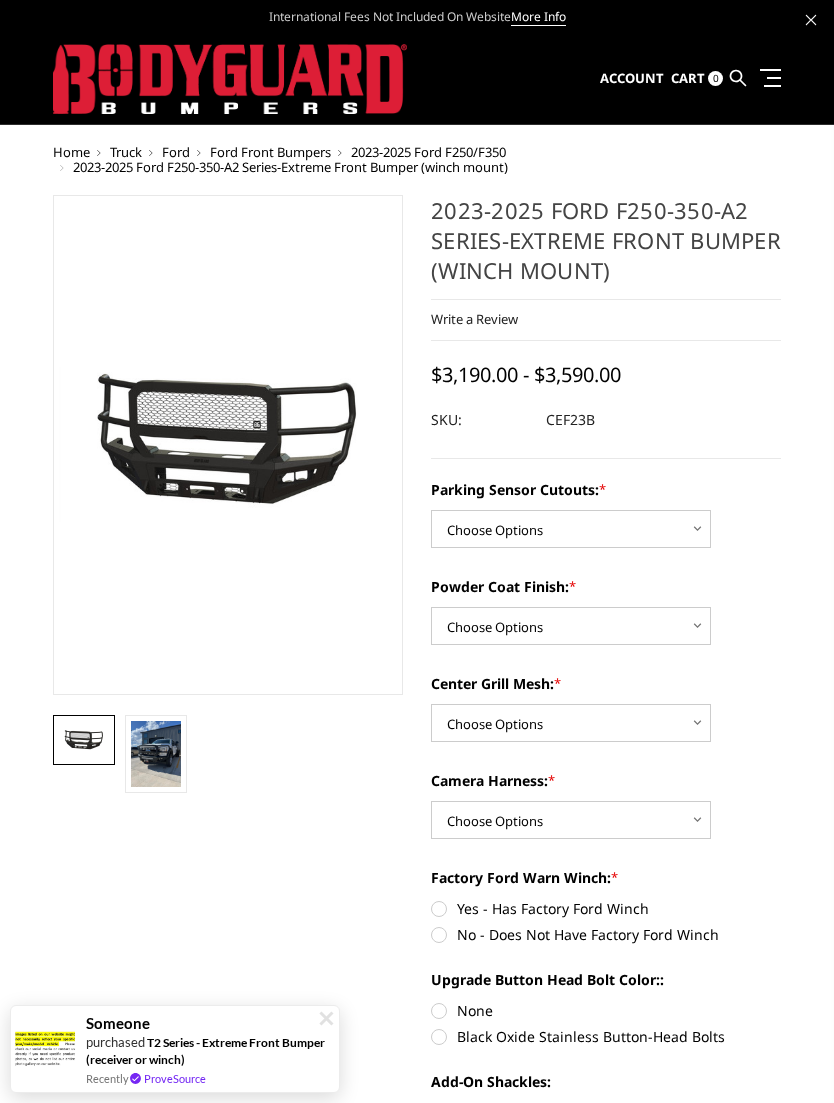 click at bounding box center (156, 754) 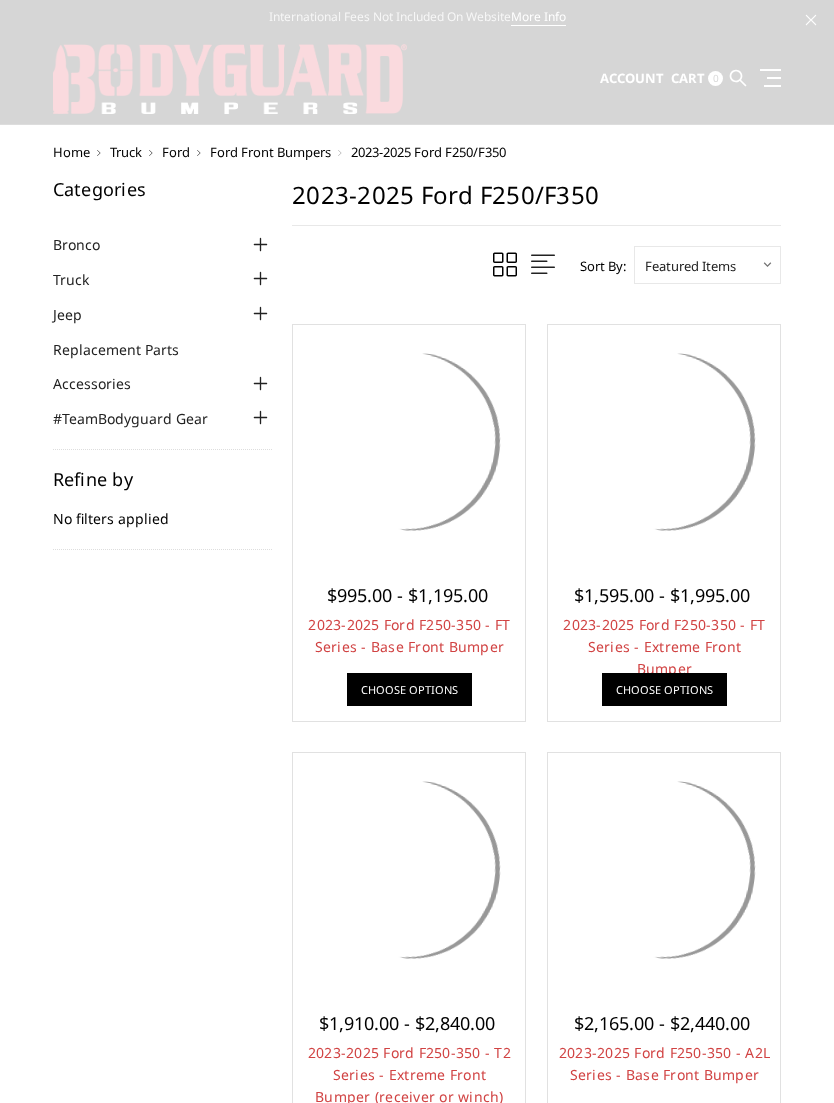 scroll, scrollTop: 1416, scrollLeft: 0, axis: vertical 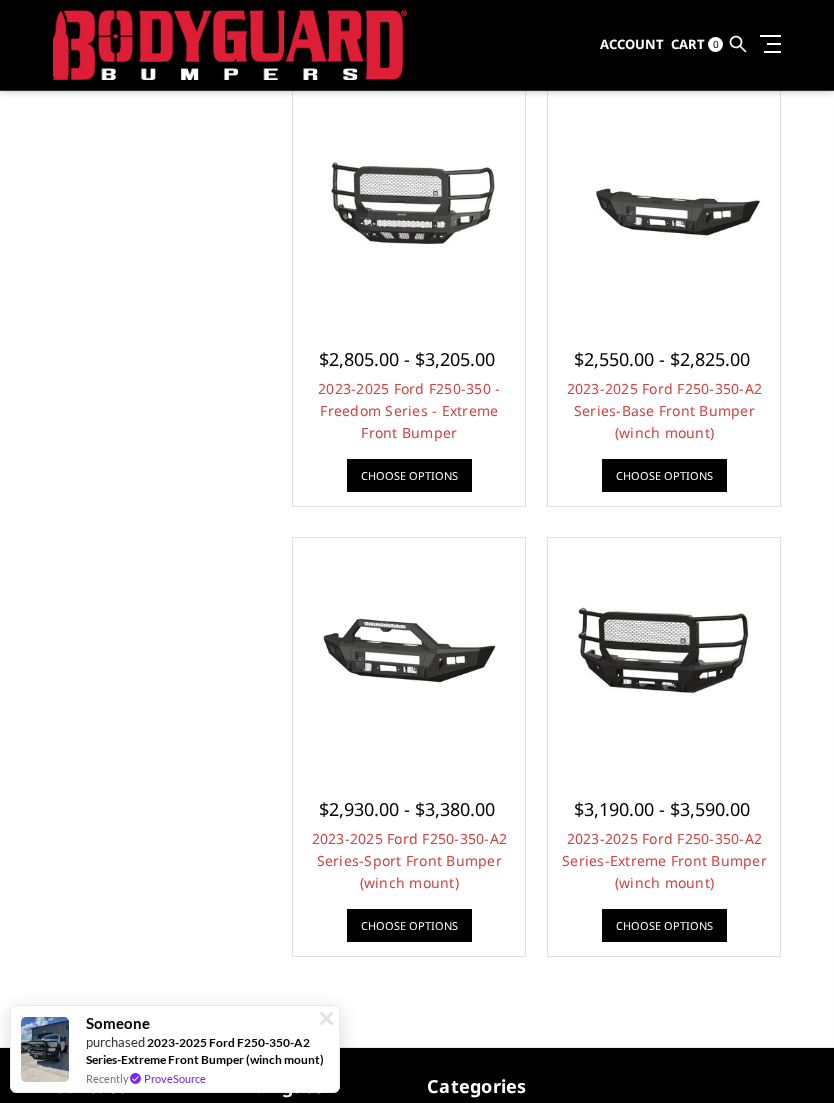 click on "2023-2025 Ford F250-350-A2 Series-Sport Front Bumper (winch mount)" at bounding box center [410, 860] 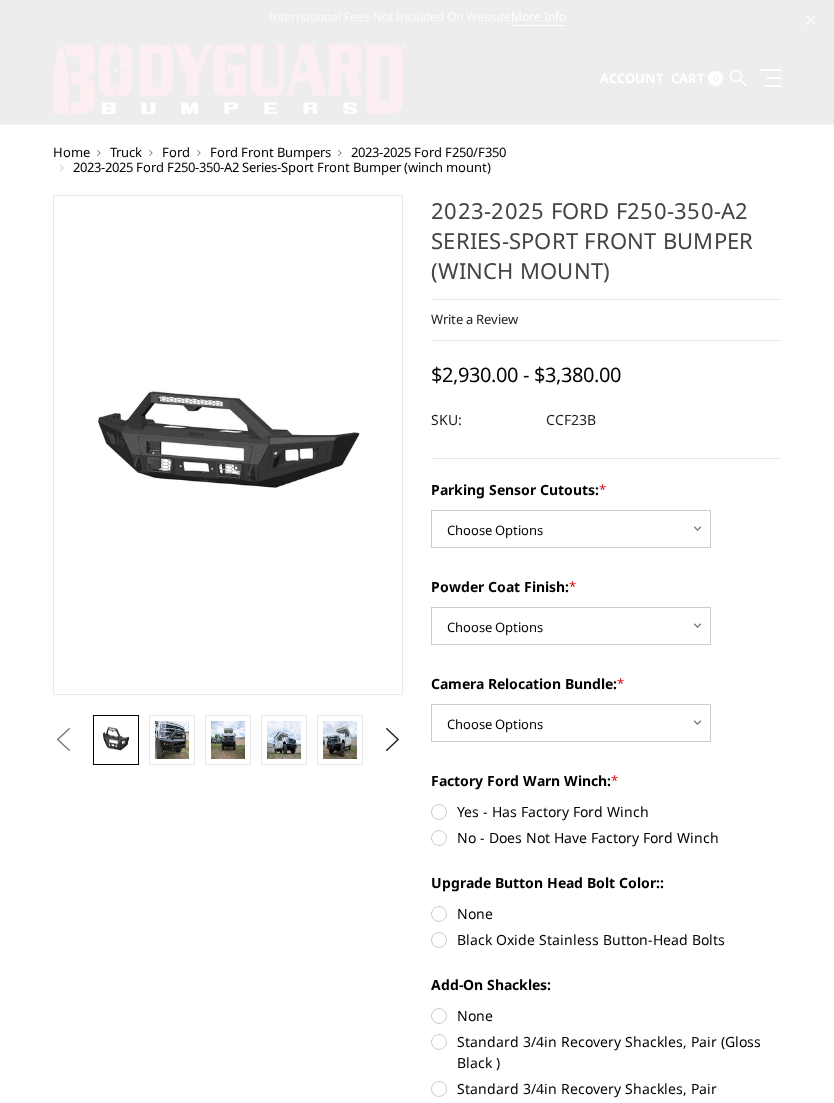 scroll, scrollTop: 0, scrollLeft: 0, axis: both 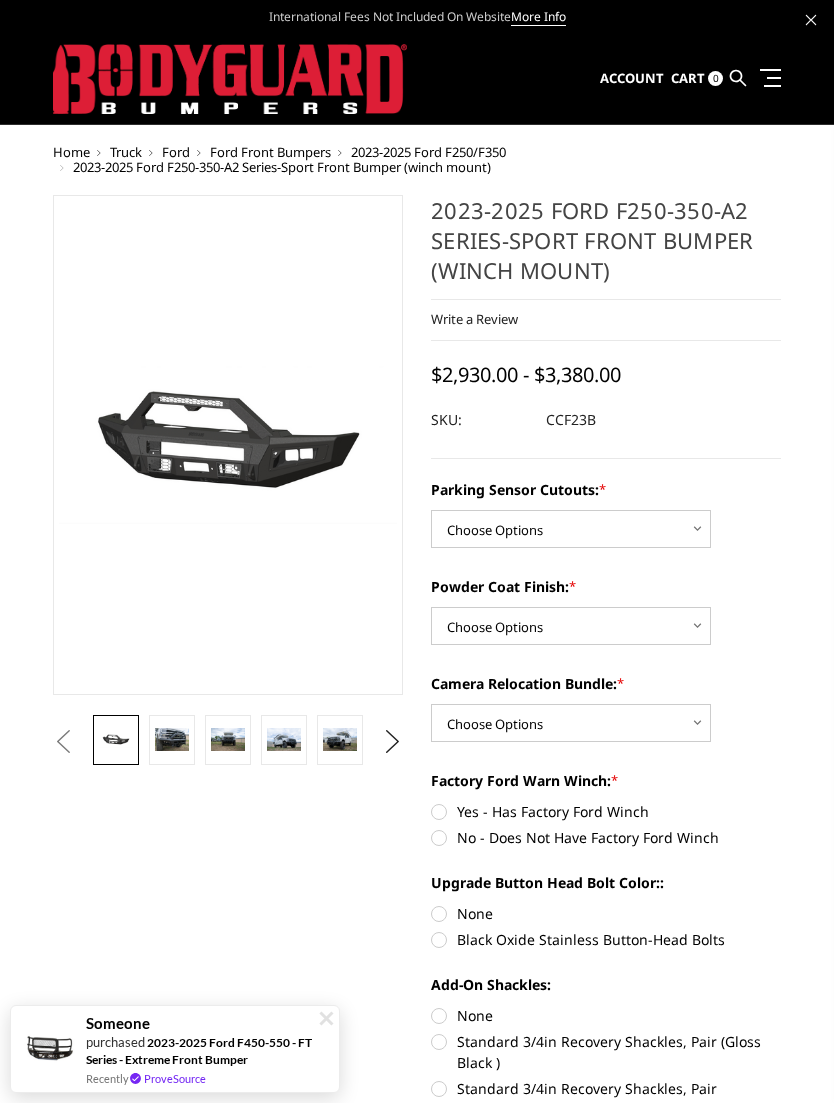 click at bounding box center (172, 739) 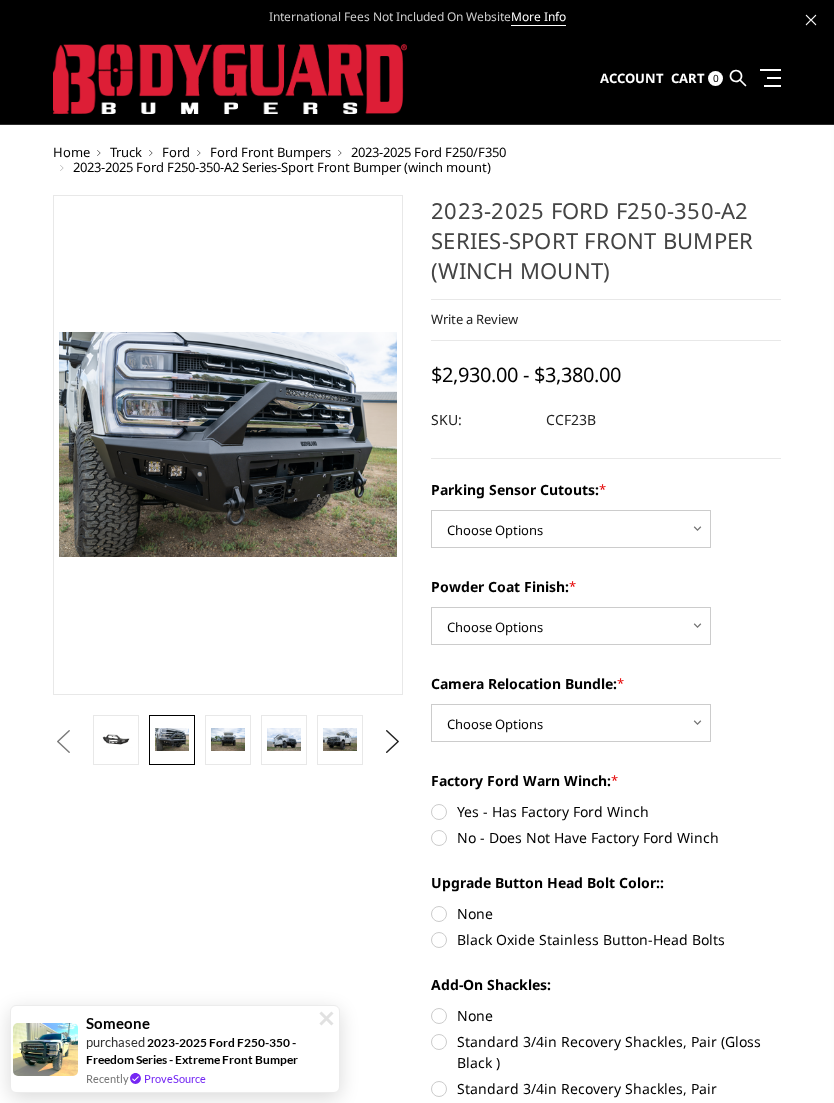 click at bounding box center (228, 739) 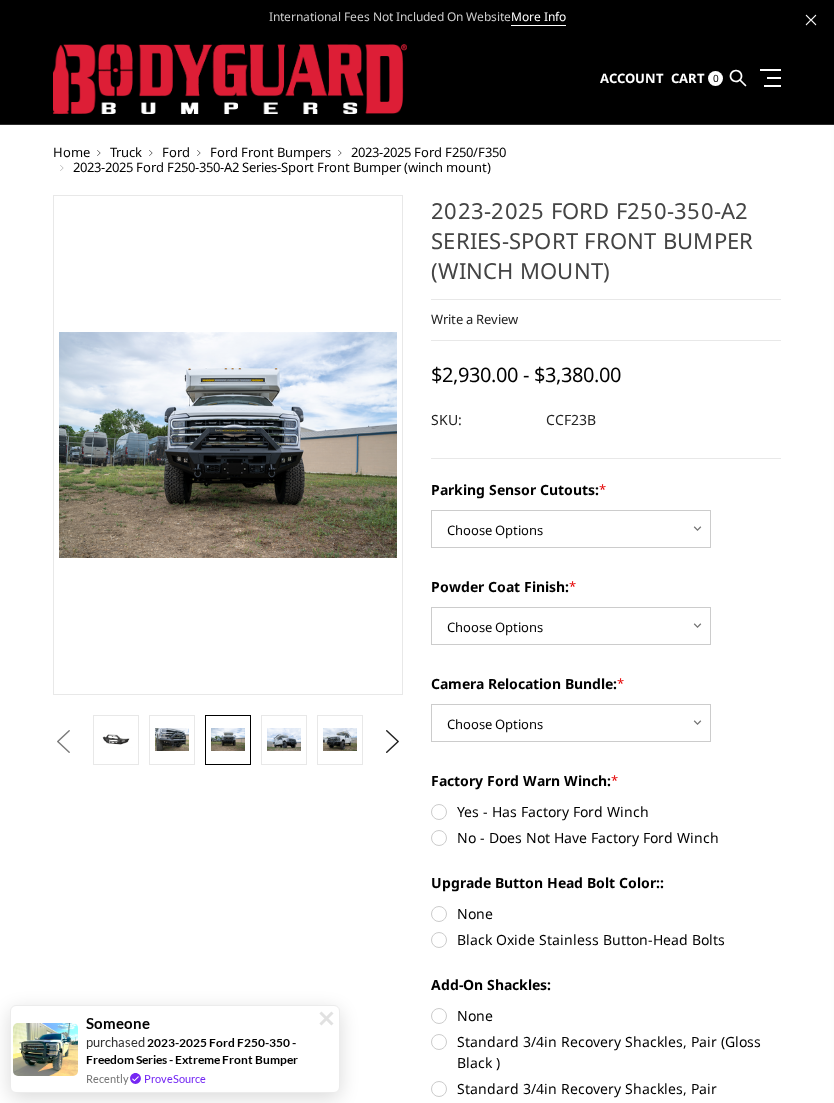 click at bounding box center (284, 739) 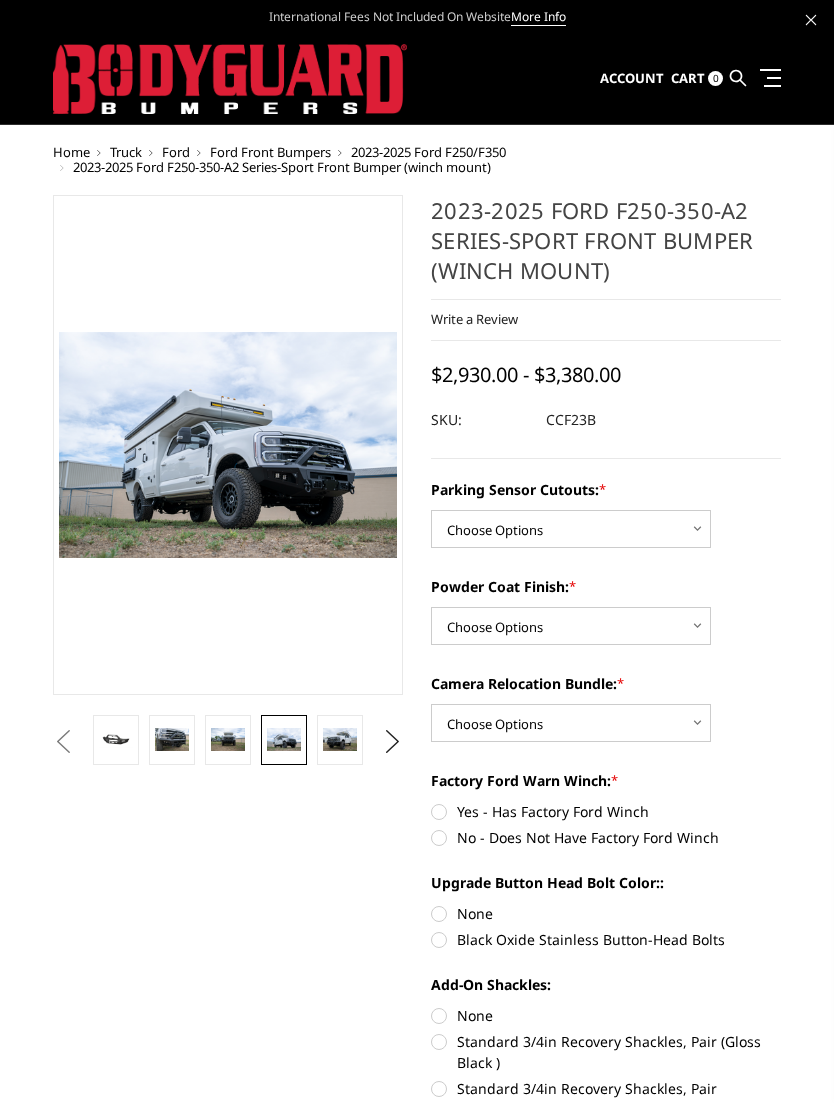 click at bounding box center (340, 739) 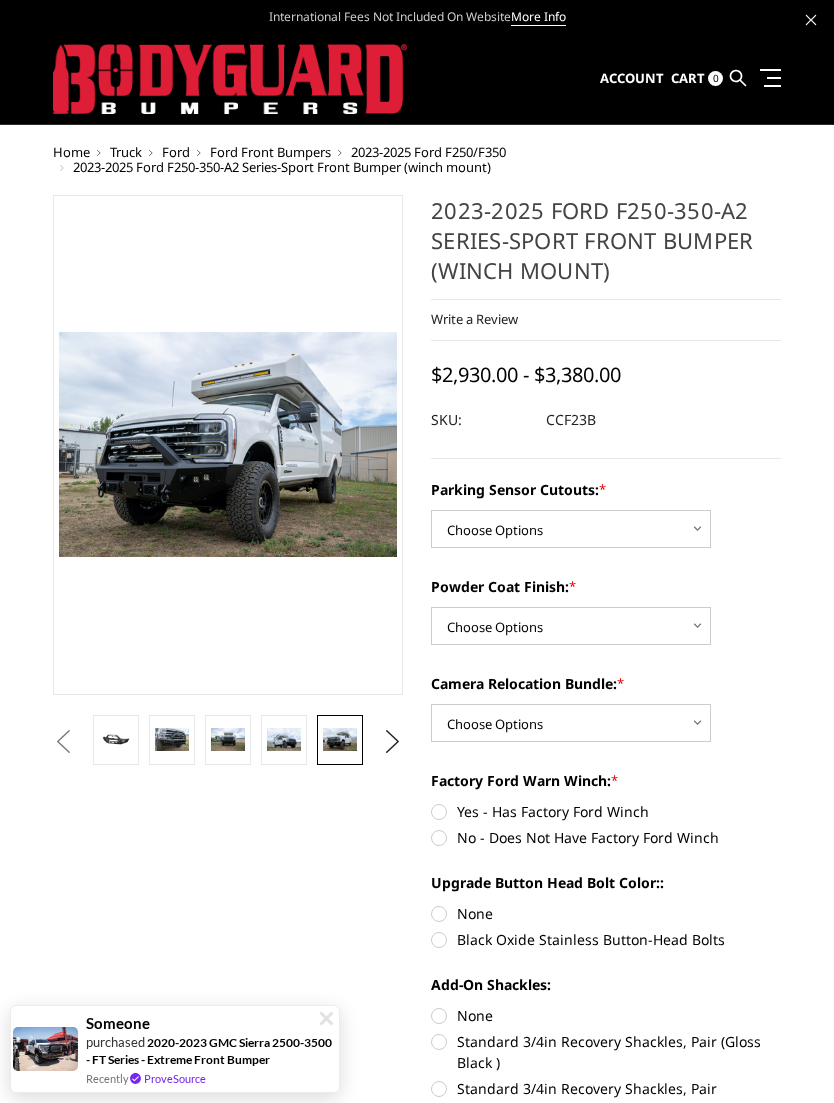 click on "Next" at bounding box center (393, 742) 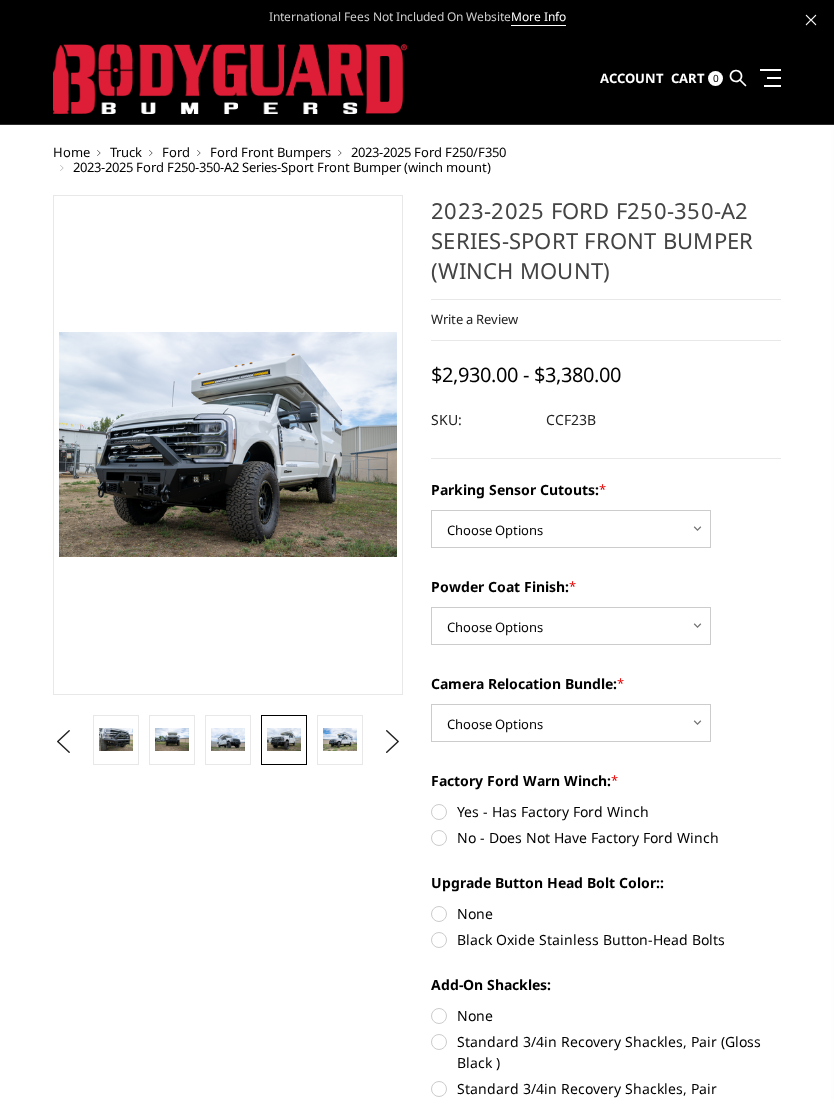 click at bounding box center [340, 739] 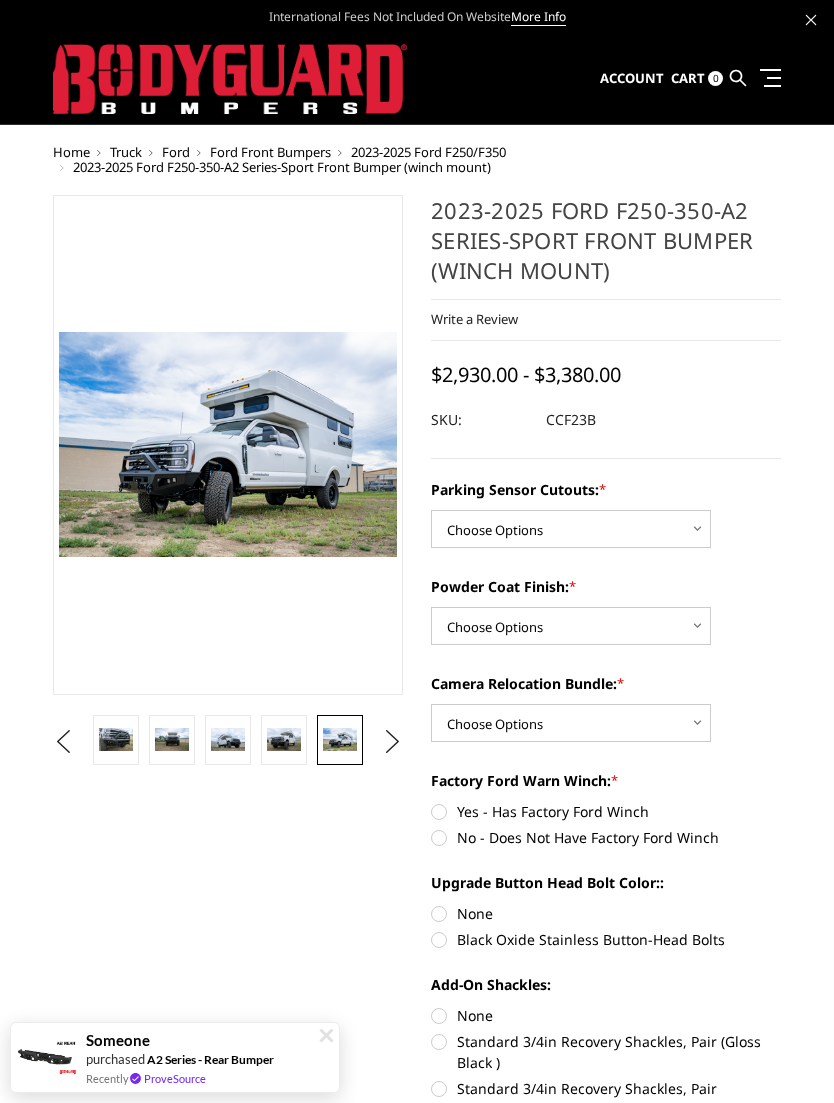 click on "Next" at bounding box center [393, 742] 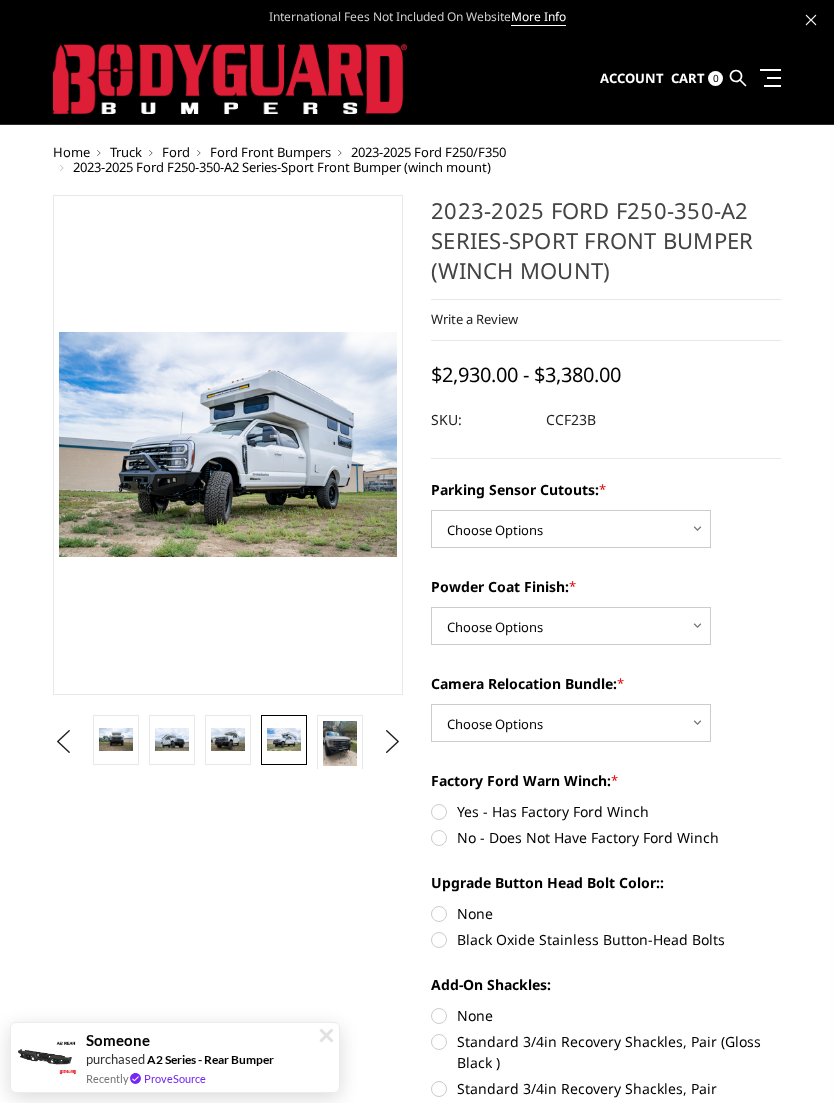 click at bounding box center [340, 743] 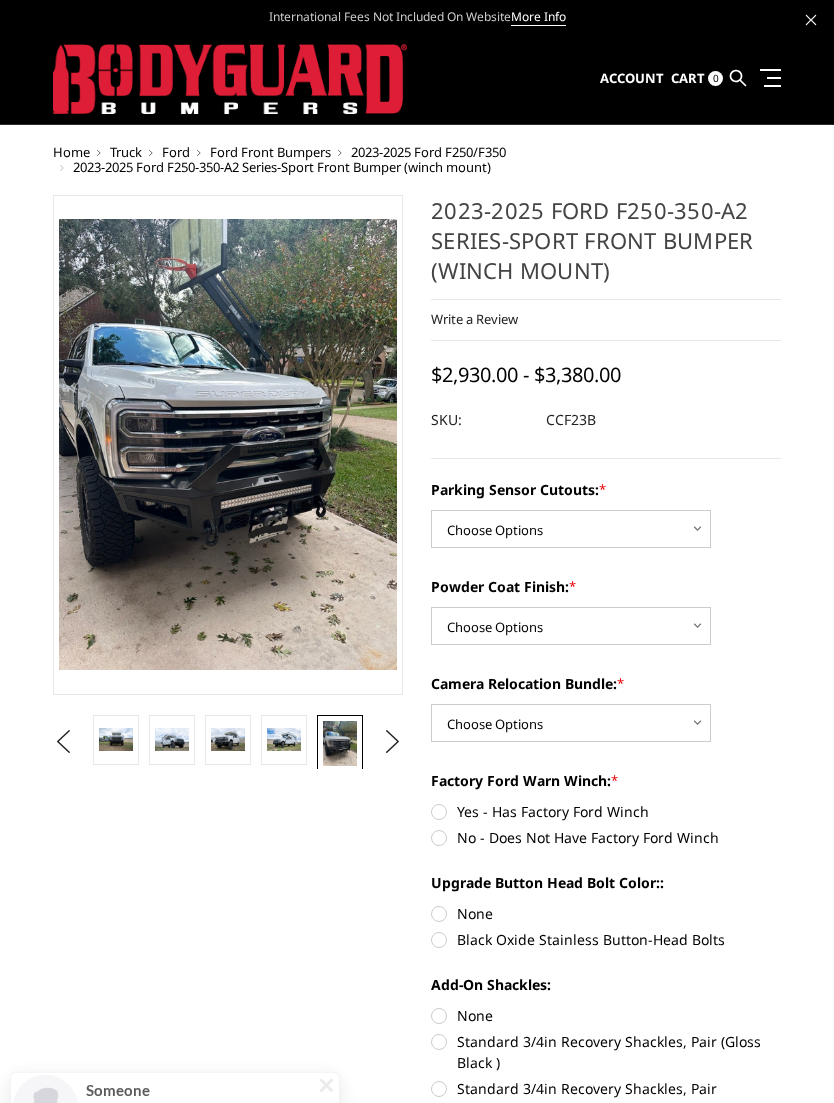 click on "Next" at bounding box center [393, 742] 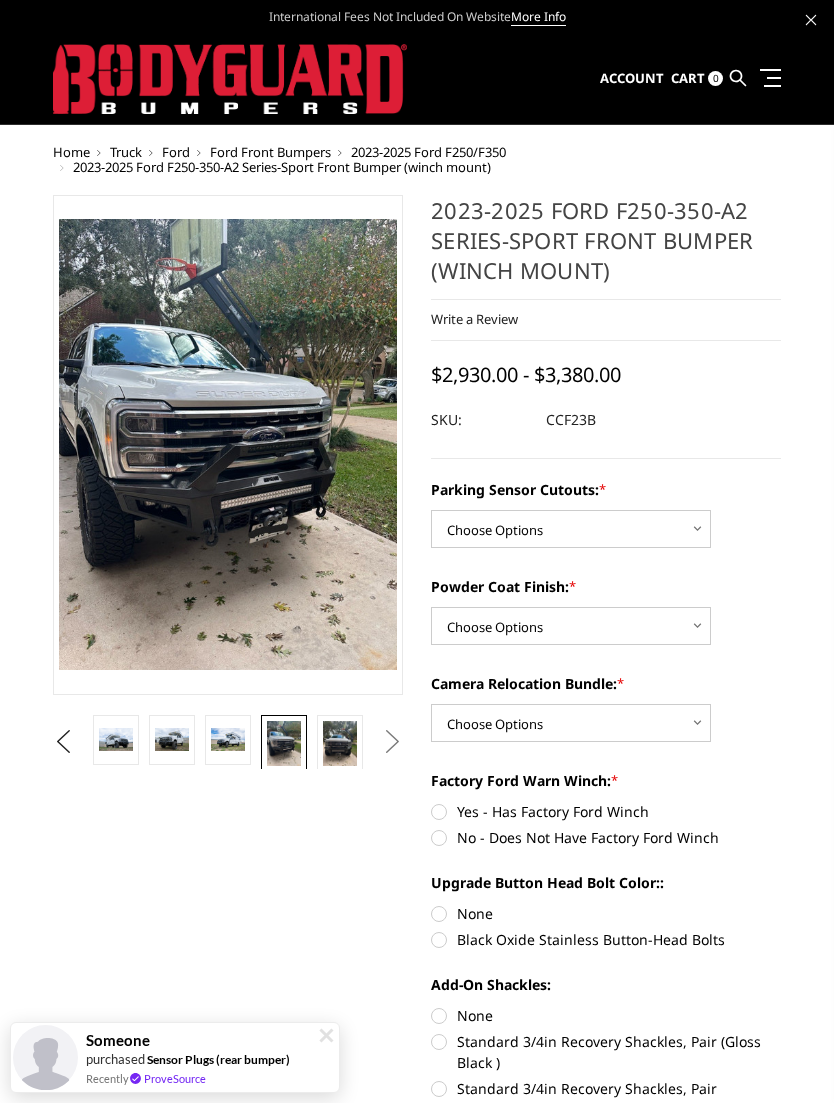 click on "Next" at bounding box center [393, 742] 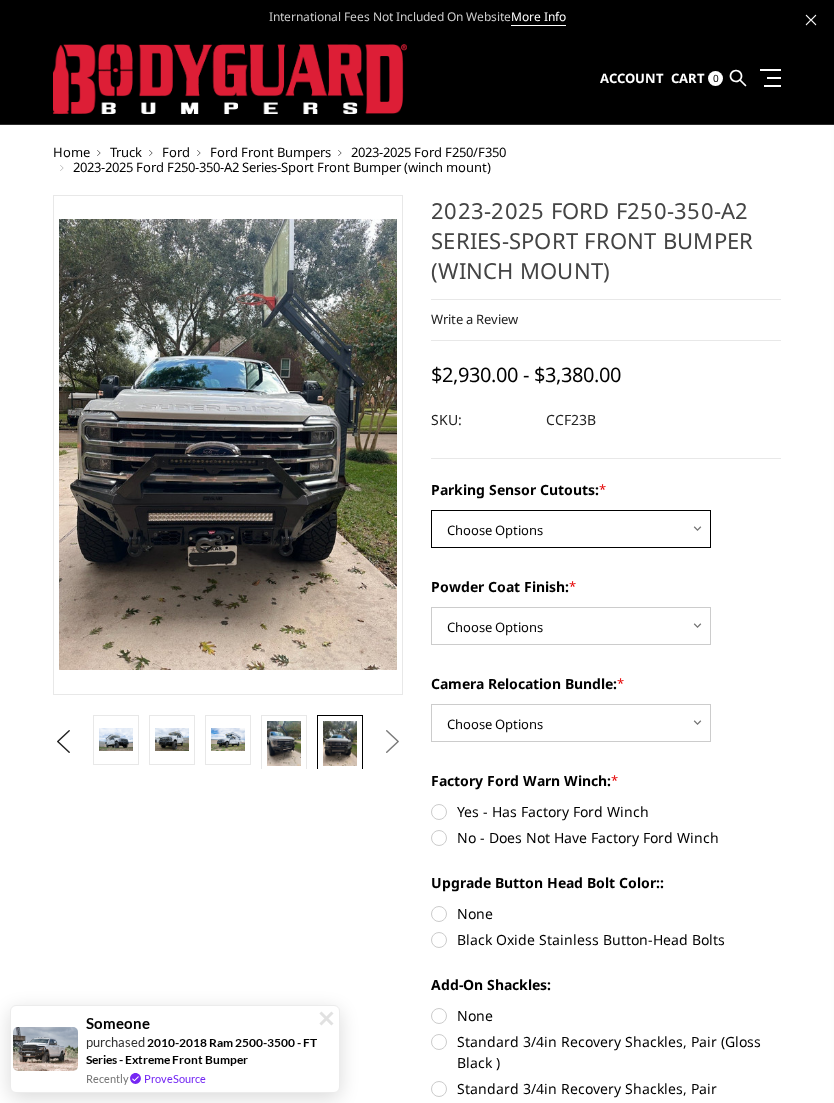 click on "Choose Options
No - Without Parking Sensor Cutouts
Yes - With Parking Sensor Cutouts" at bounding box center [571, 529] 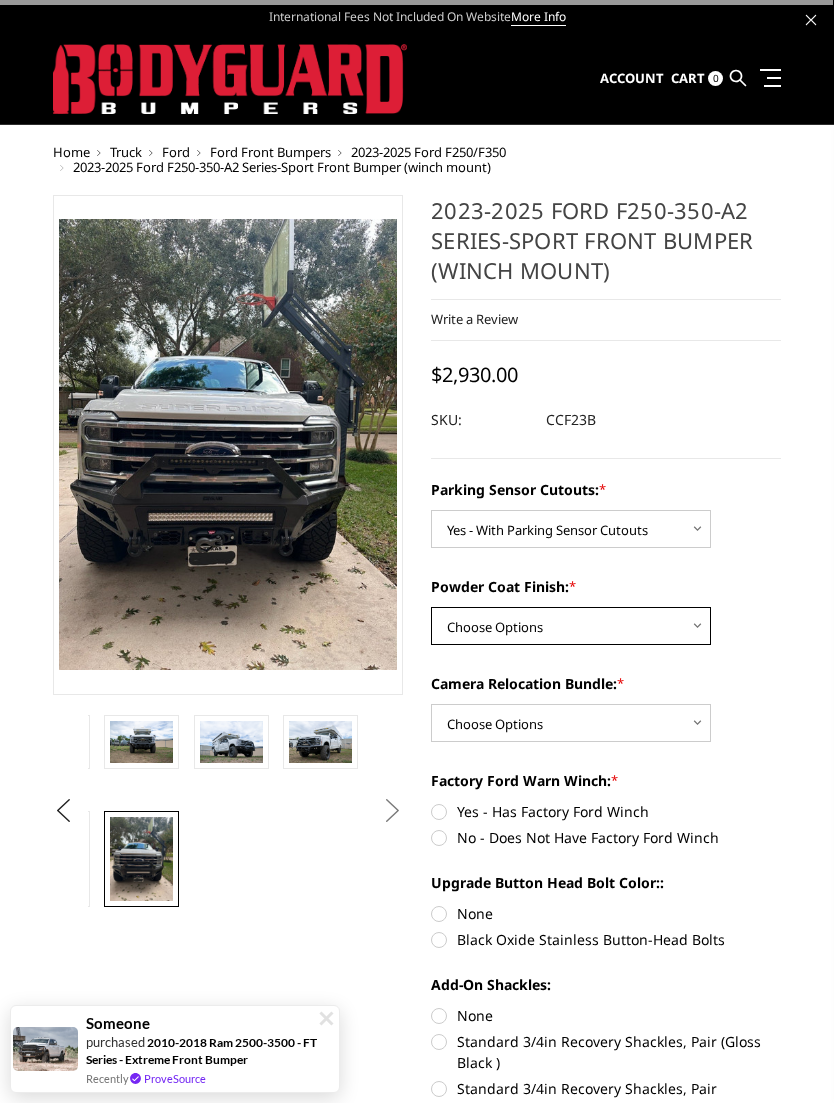 click on "Choose Options
Bare Metal
Textured Black Powder Coat" at bounding box center [571, 626] 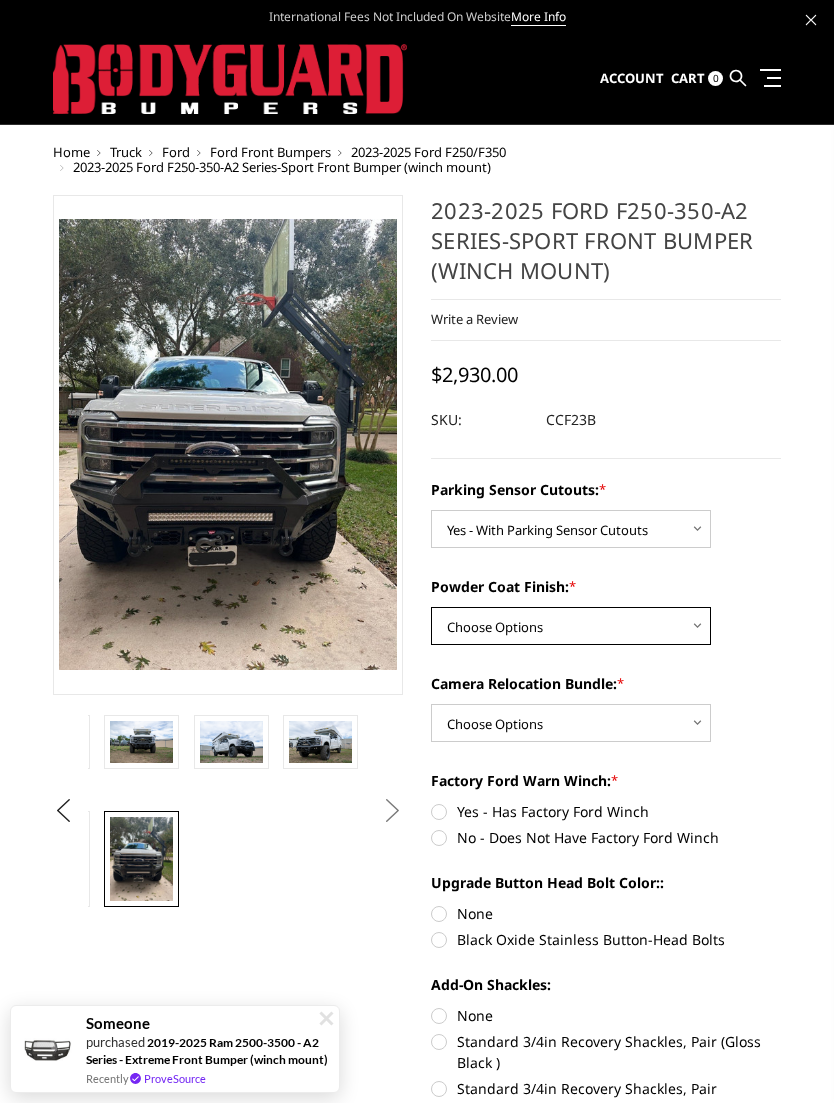 select on "2613" 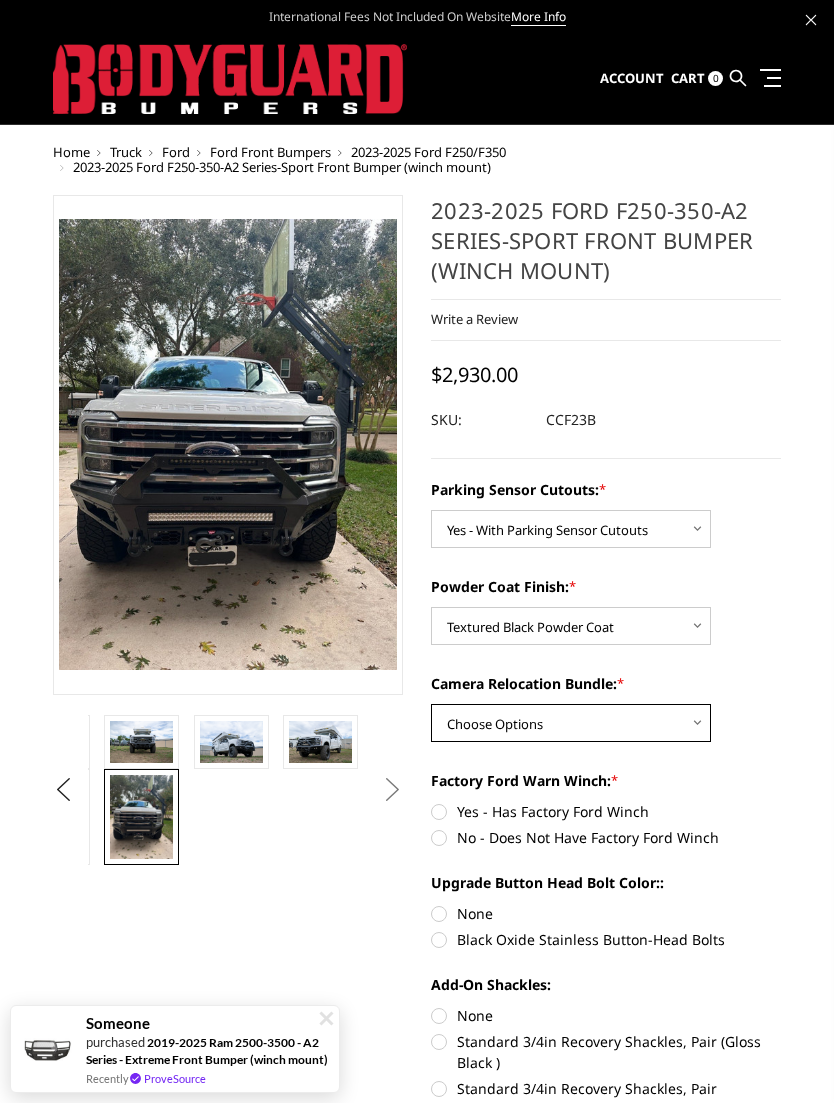 click on "Choose Options
WITH Camera Relocation Bundle
WITHOUT Camera Relocation Bundle" at bounding box center [571, 723] 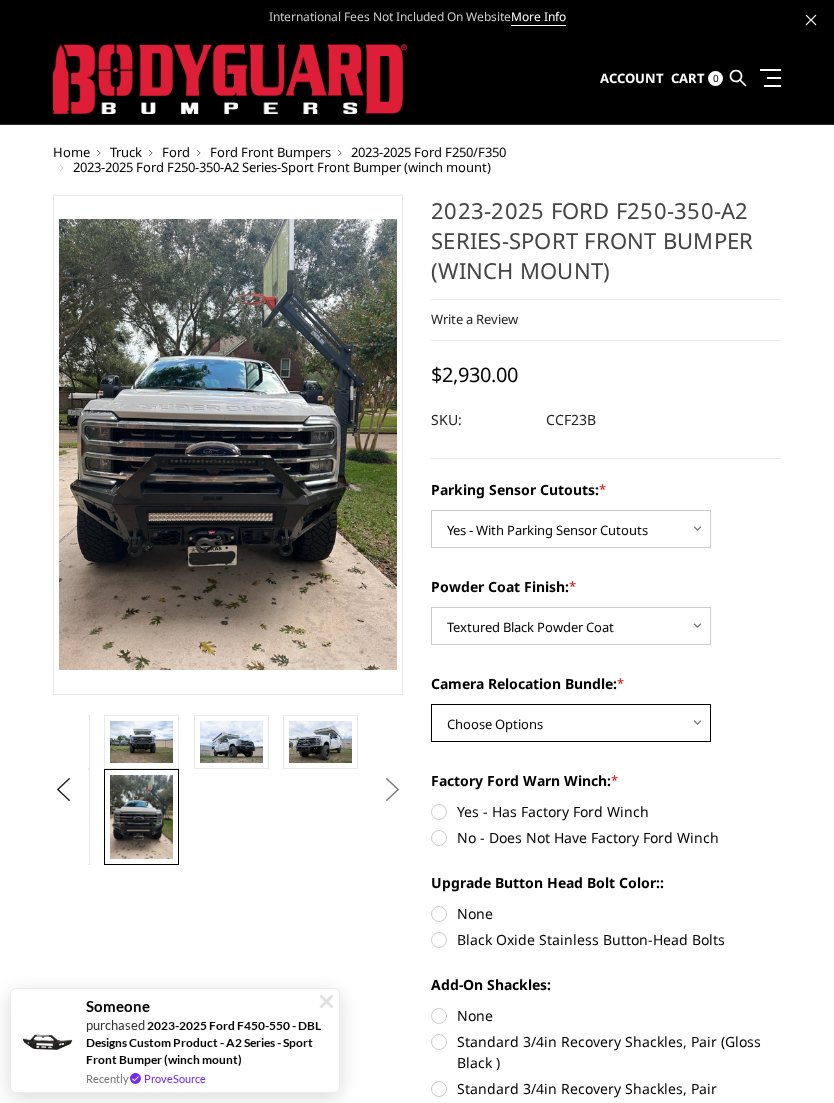 select on "2614" 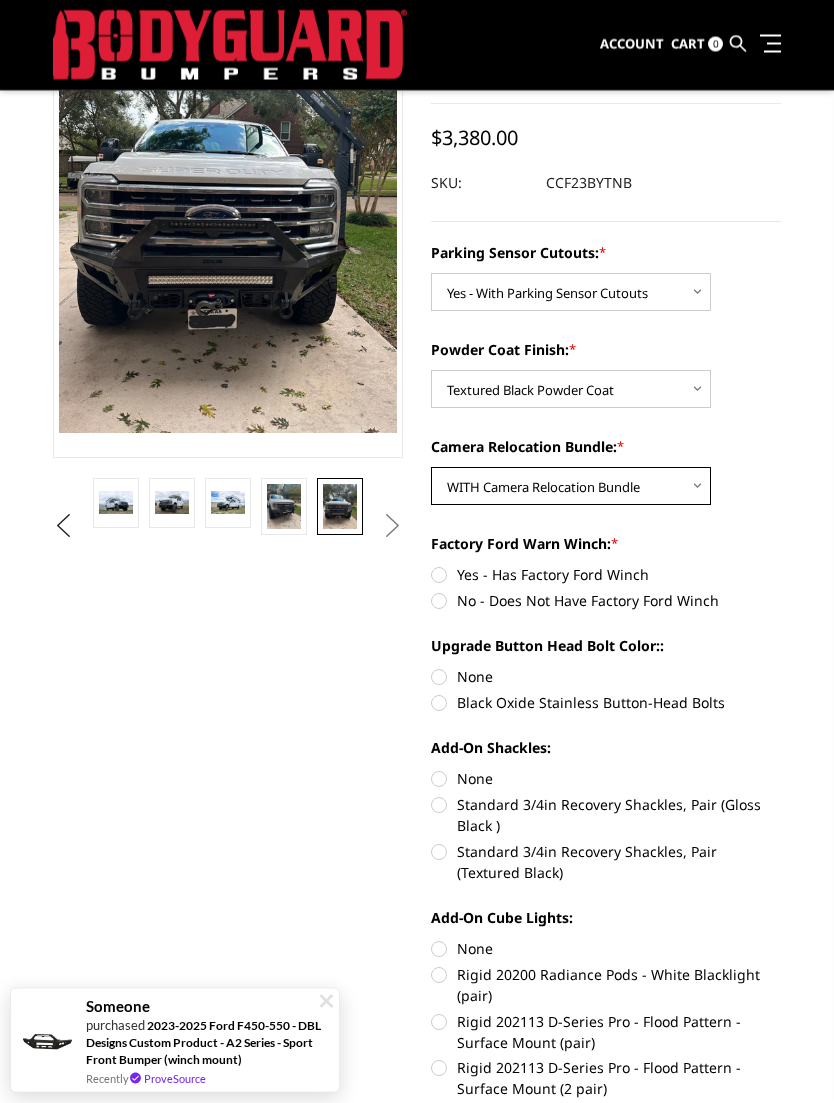 scroll, scrollTop: 184, scrollLeft: 0, axis: vertical 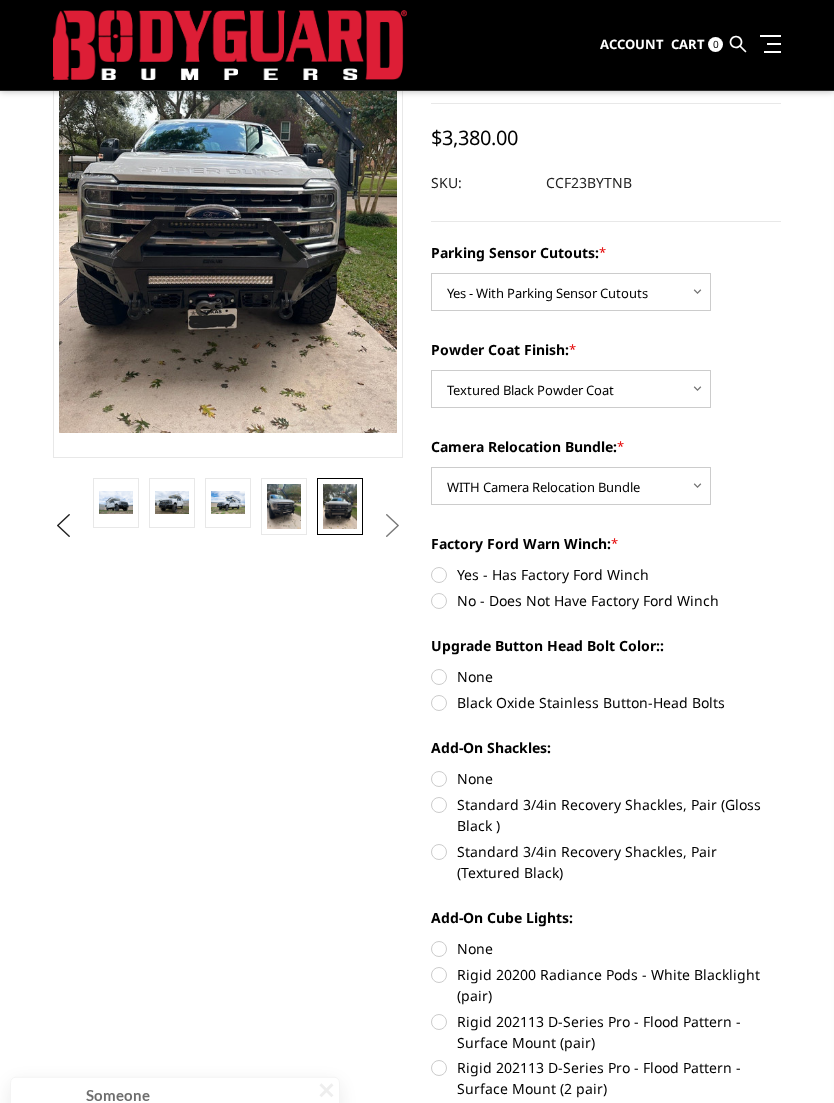 click on "No - Does Not Have Factory Ford Winch" at bounding box center [606, 600] 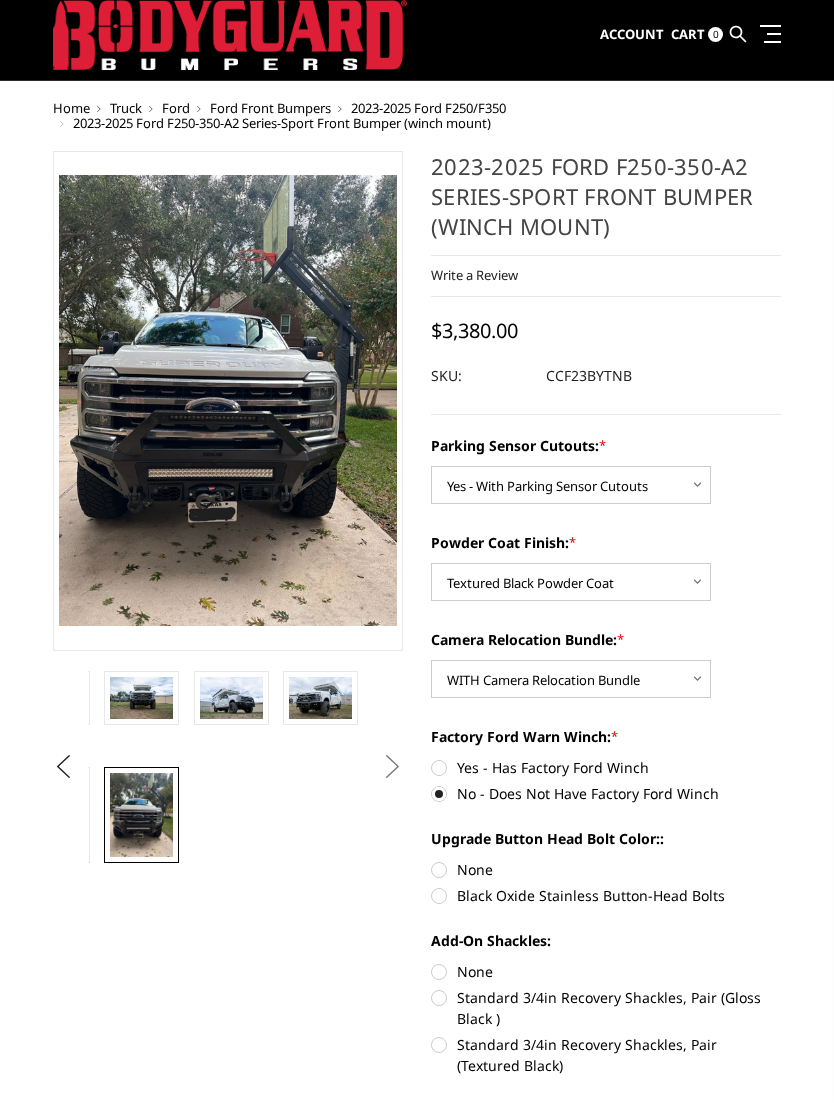 scroll, scrollTop: 0, scrollLeft: 0, axis: both 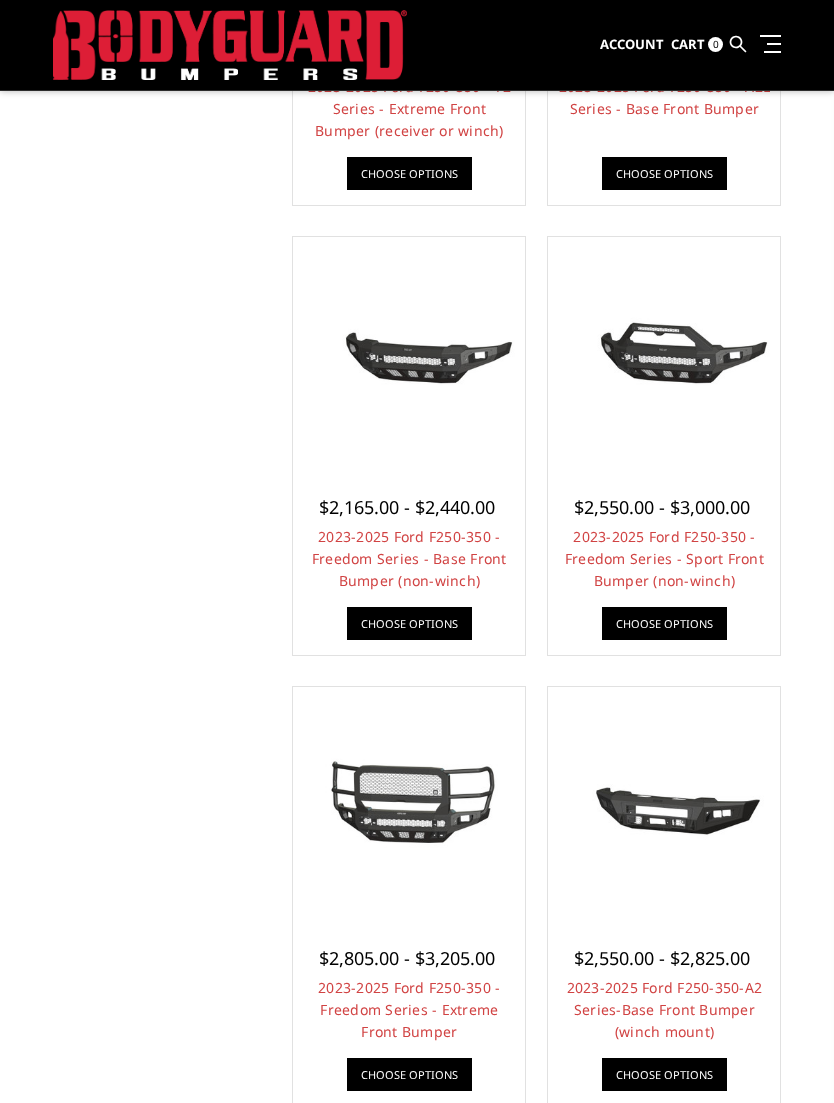 click on "2023-2025 Ford F250-350 - Freedom Series - Sport Front Bumper (non-winch)" at bounding box center (664, 558) 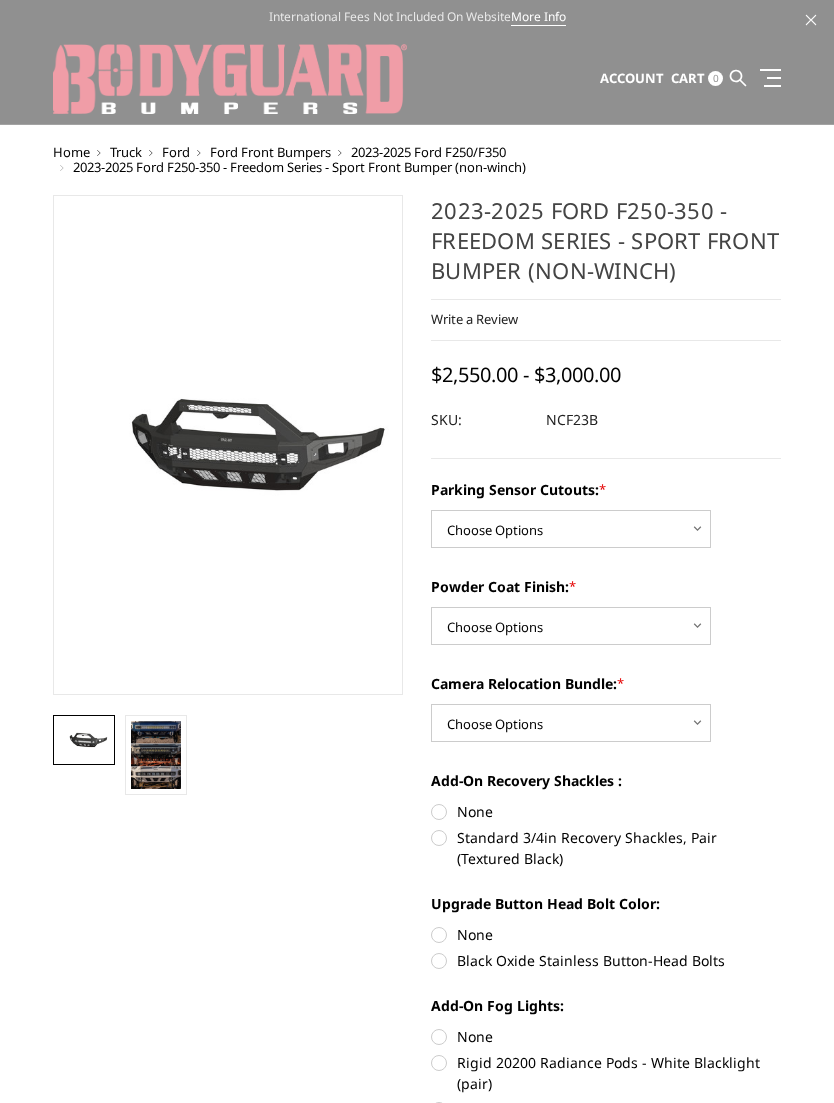 scroll, scrollTop: 0, scrollLeft: 0, axis: both 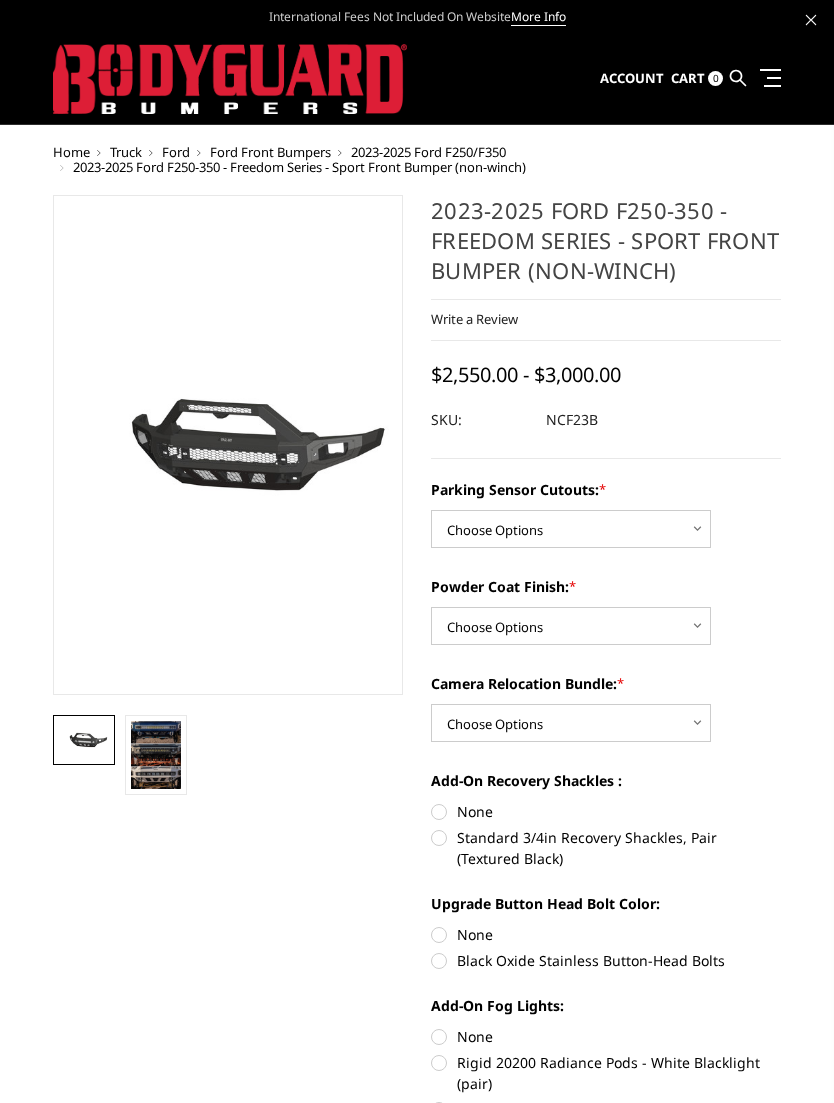 click at bounding box center (156, 755) 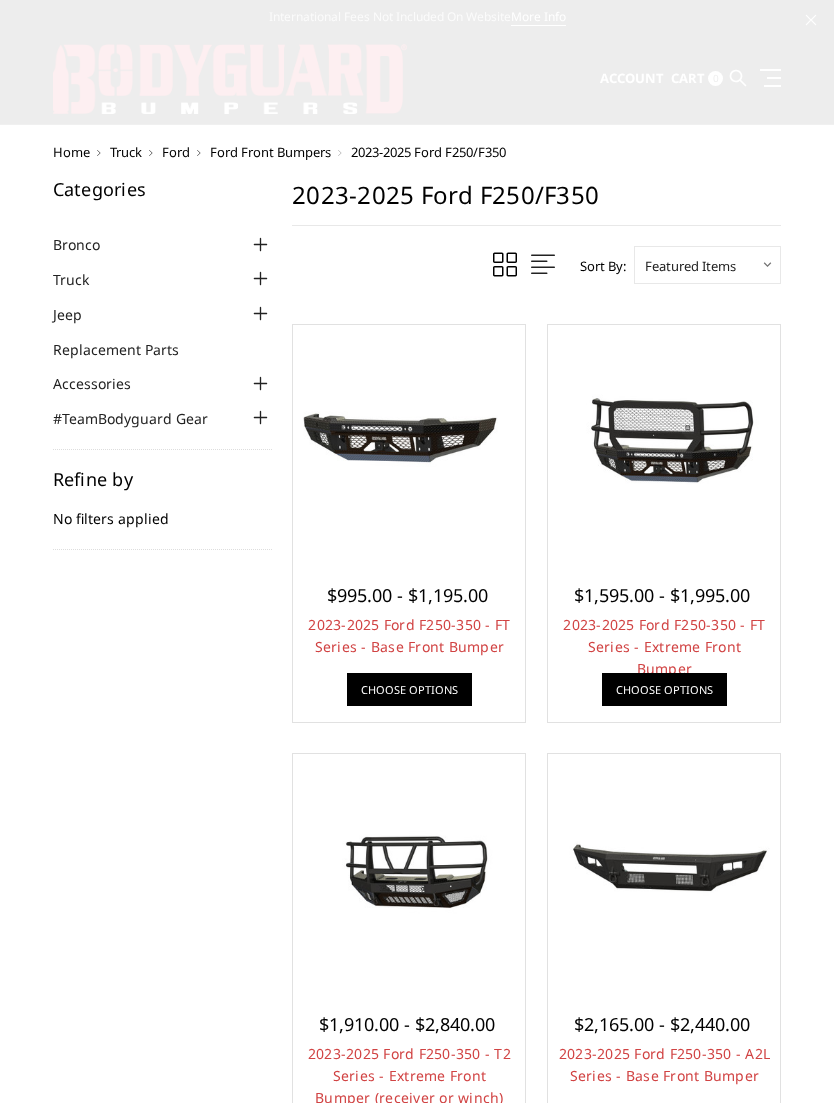 scroll, scrollTop: 913, scrollLeft: 0, axis: vertical 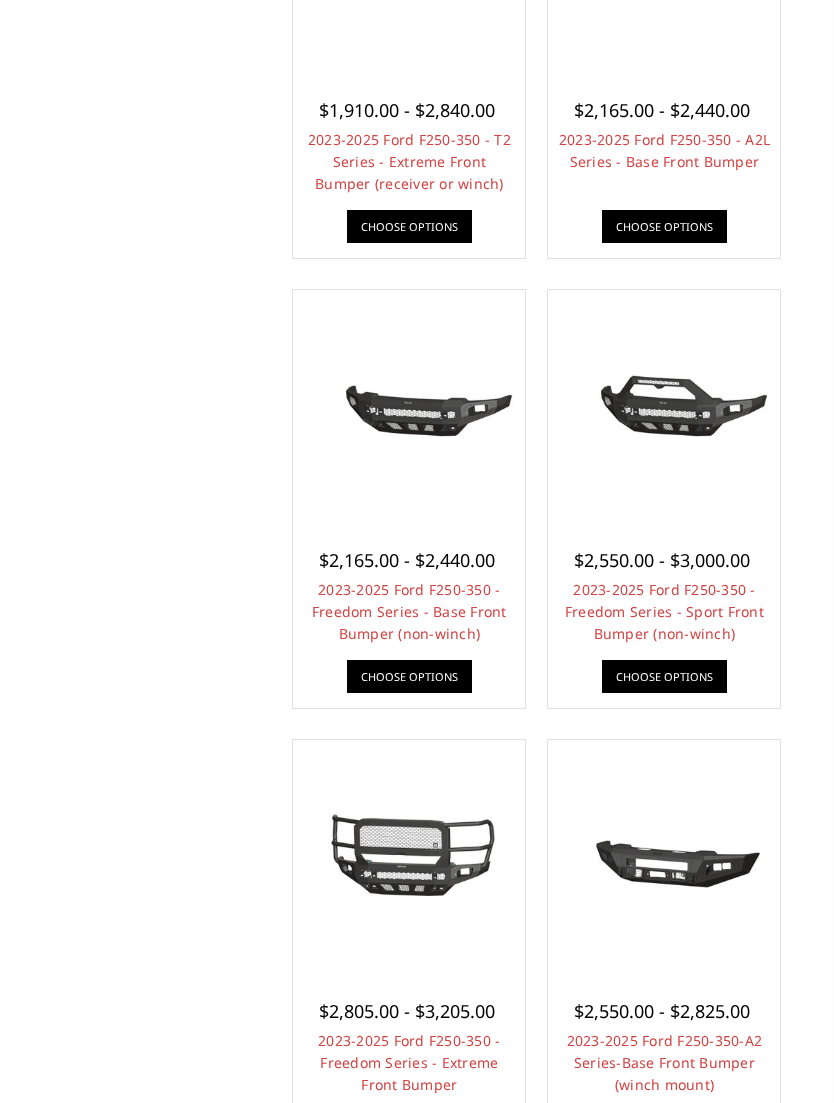 click on "2023-2025 Ford F250-350 - Freedom Series - Base Front Bumper (non-winch)" at bounding box center (409, 611) 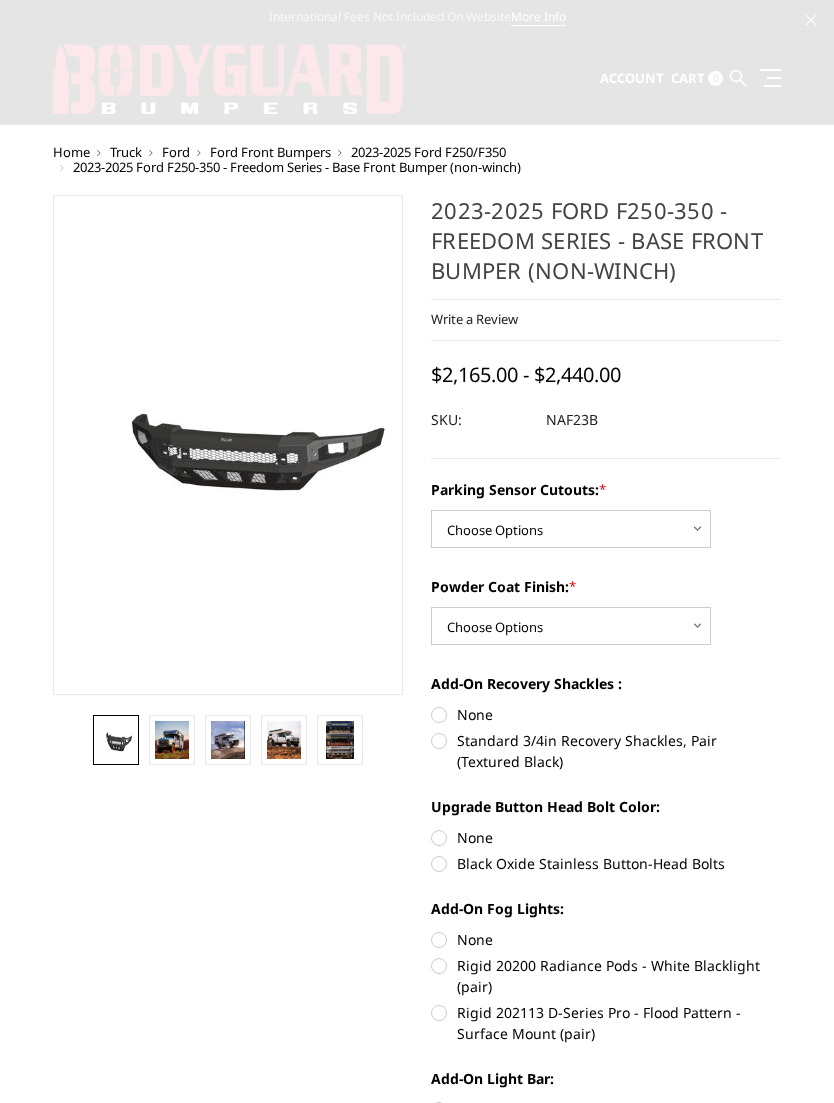 scroll, scrollTop: 0, scrollLeft: 0, axis: both 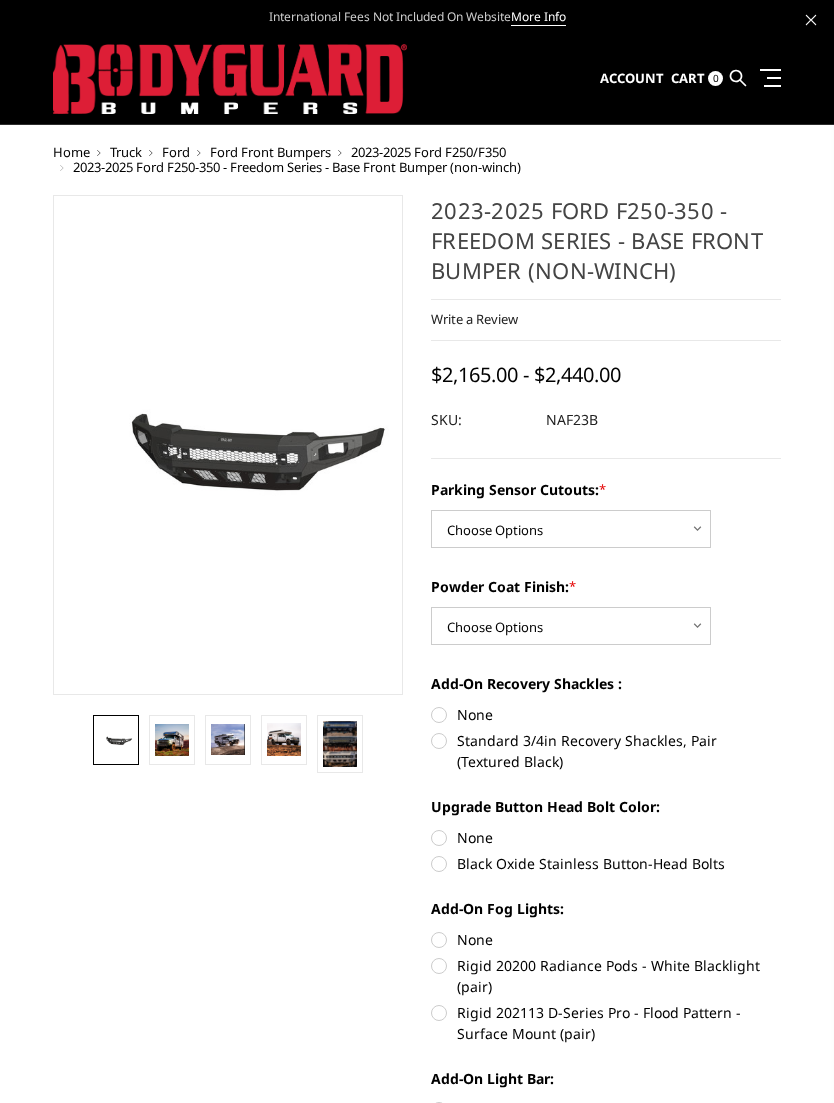 click at bounding box center (172, 740) 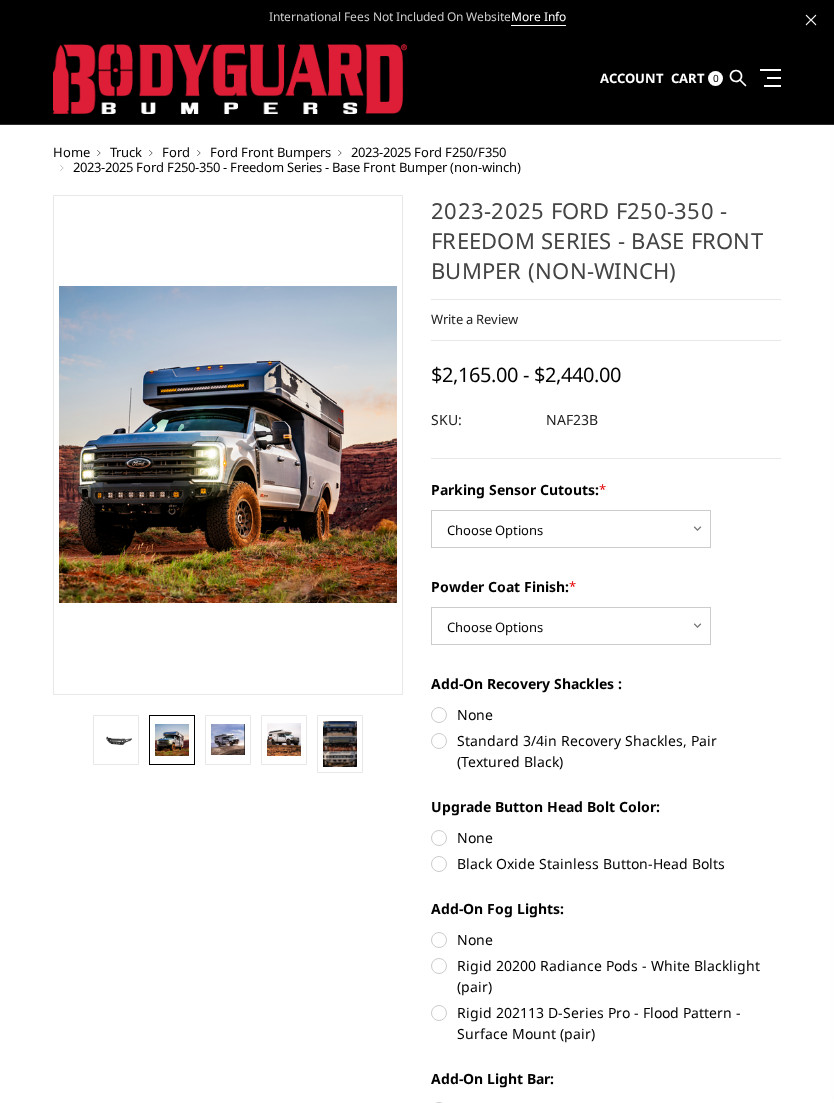 click at bounding box center [228, 739] 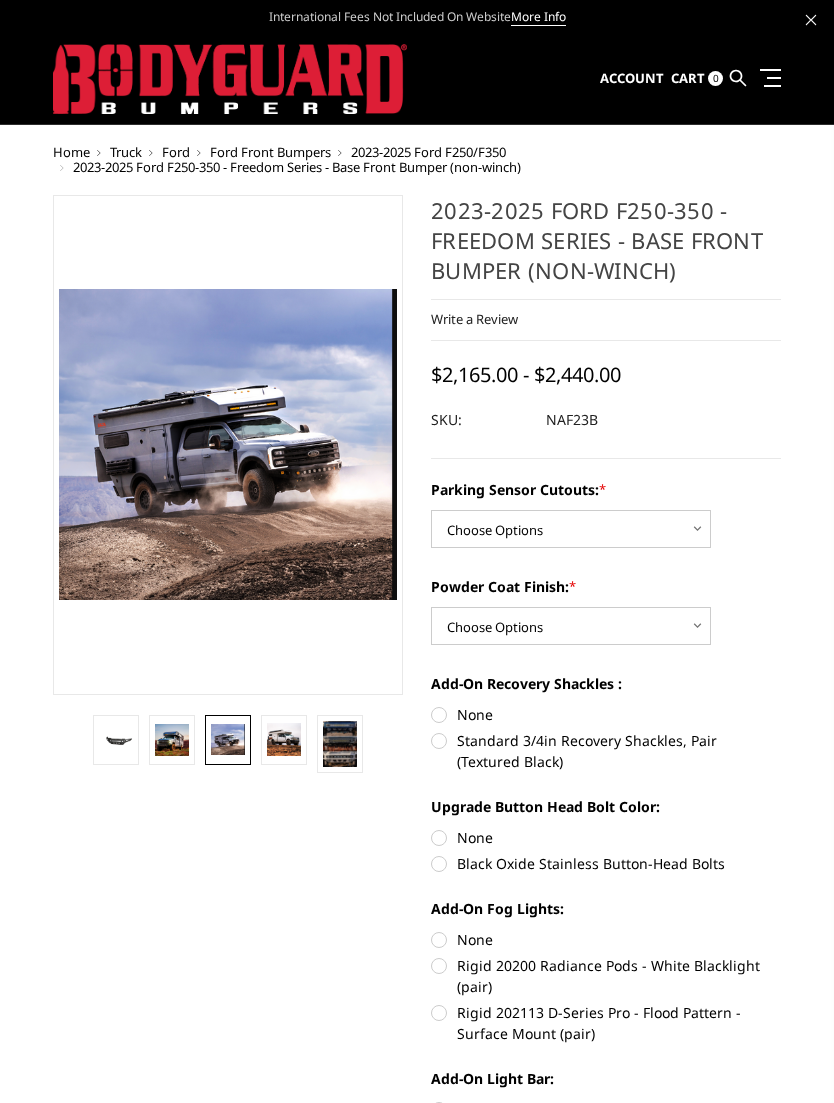 click at bounding box center [284, 739] 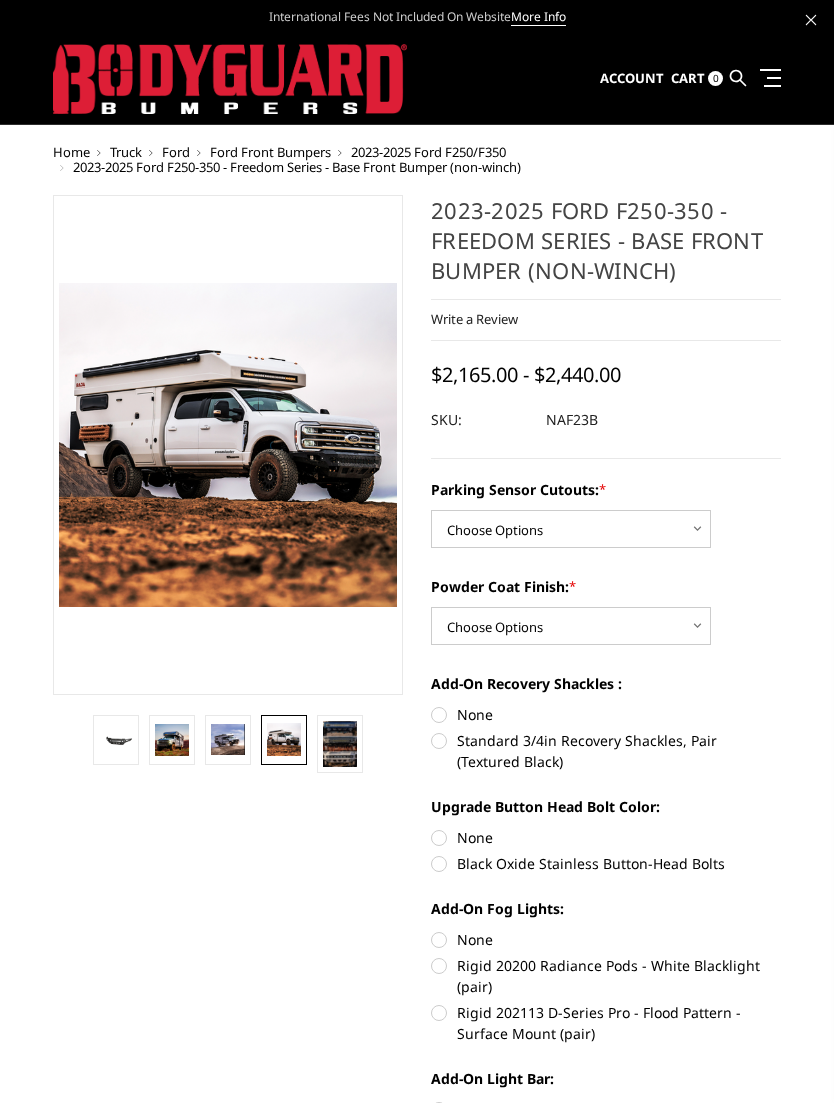 click at bounding box center (340, 744) 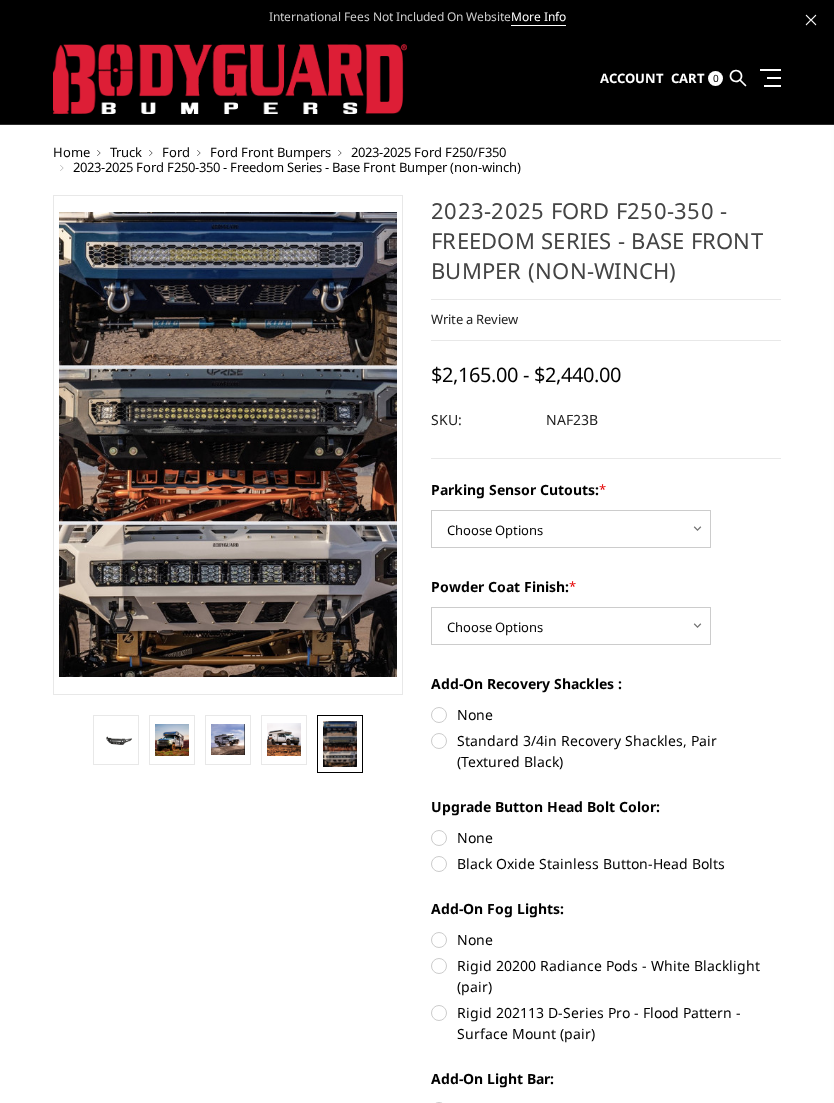 click at bounding box center [172, 740] 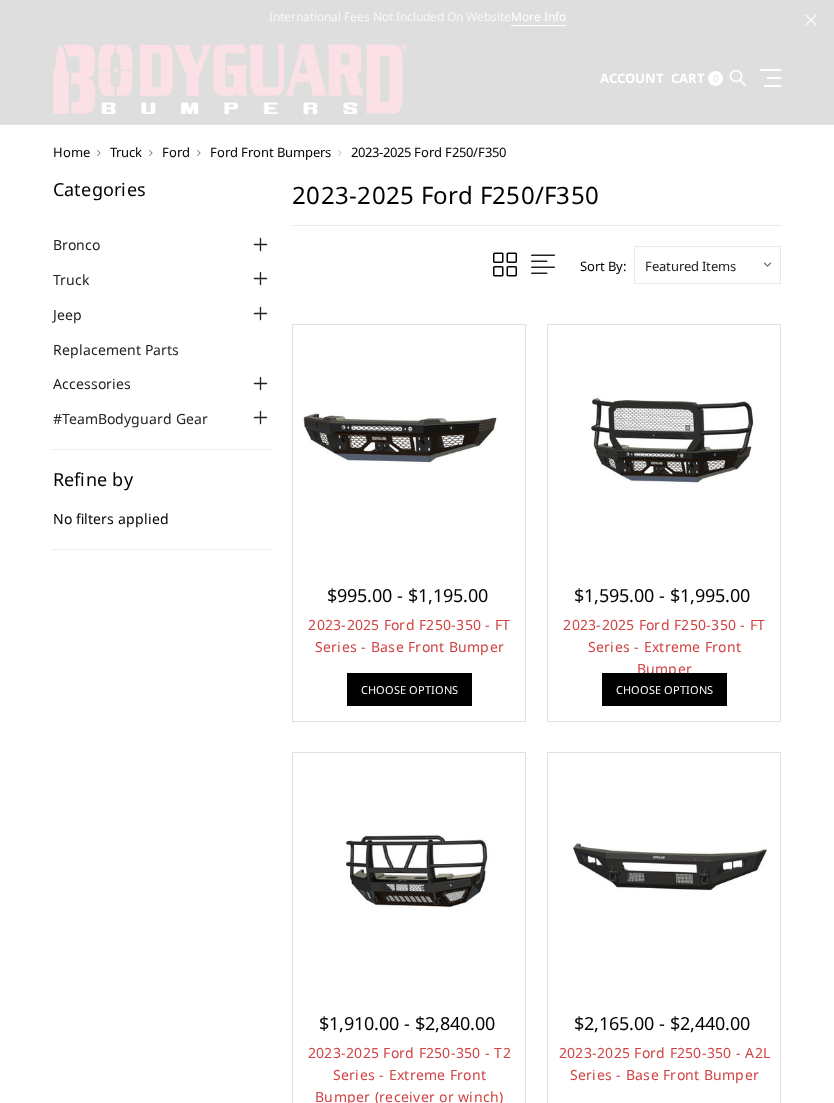 scroll, scrollTop: 913, scrollLeft: 0, axis: vertical 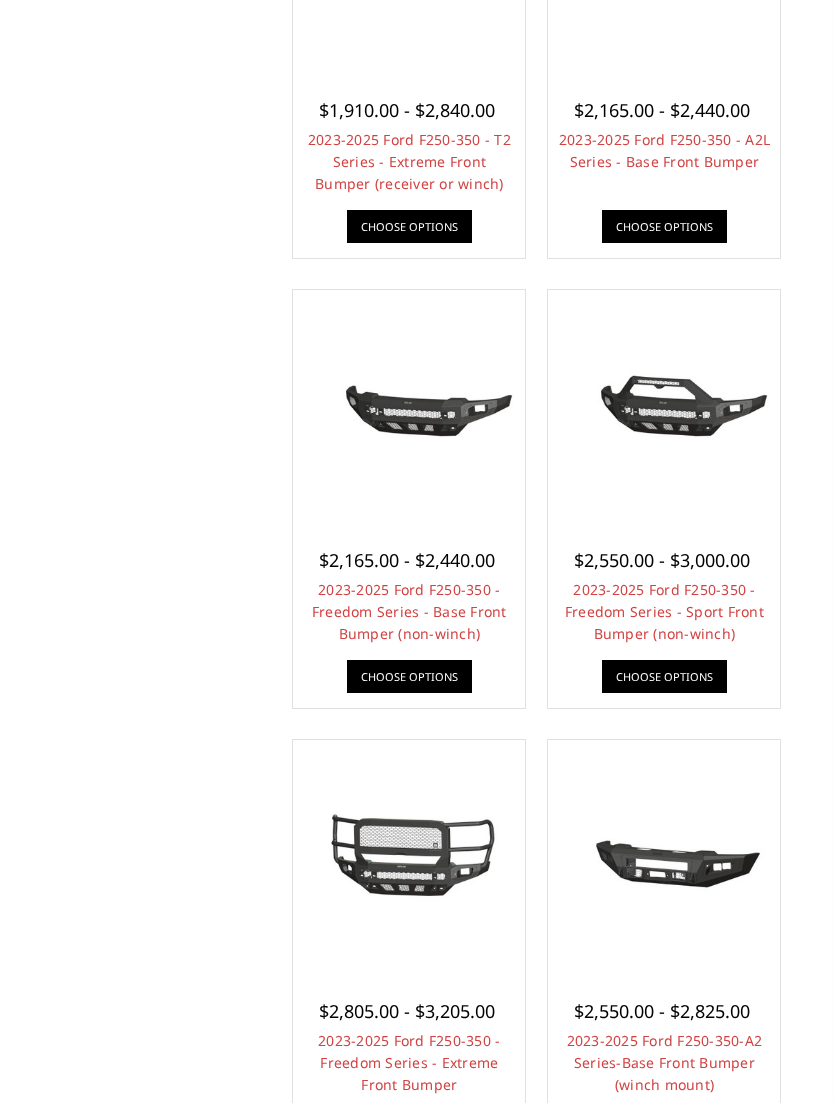 click at bounding box center [409, 855] 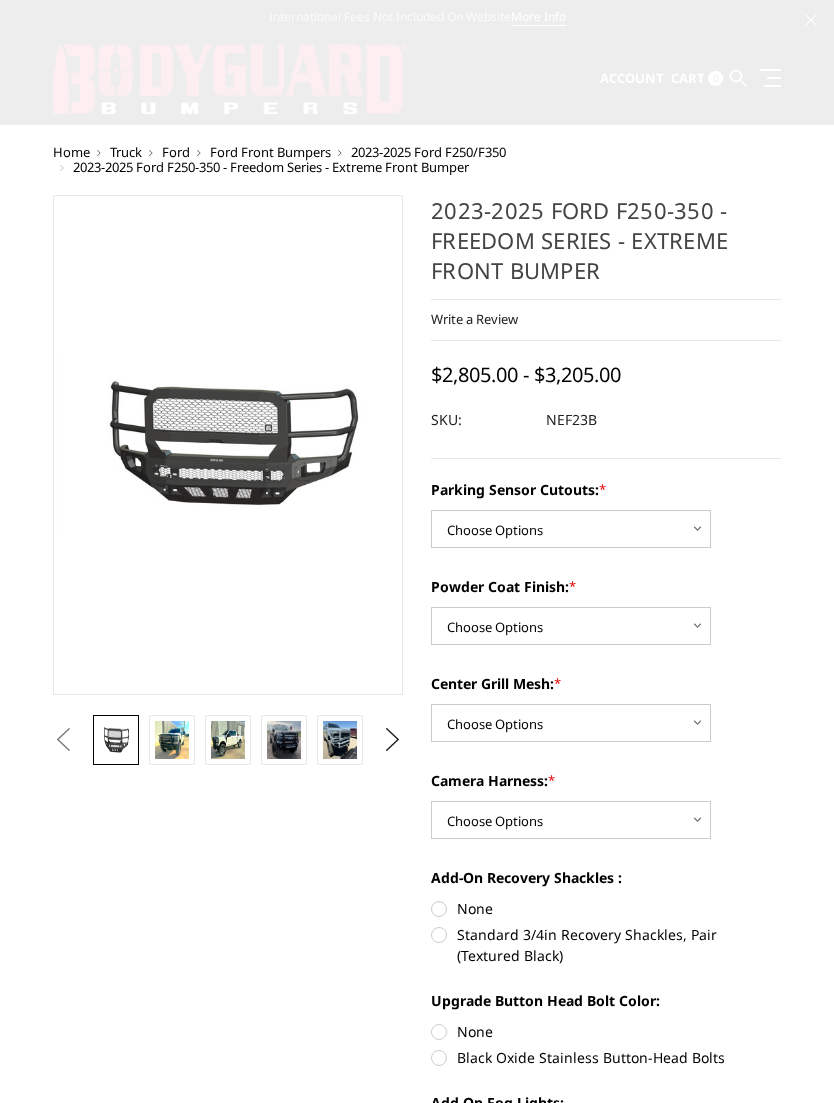 scroll, scrollTop: 0, scrollLeft: 0, axis: both 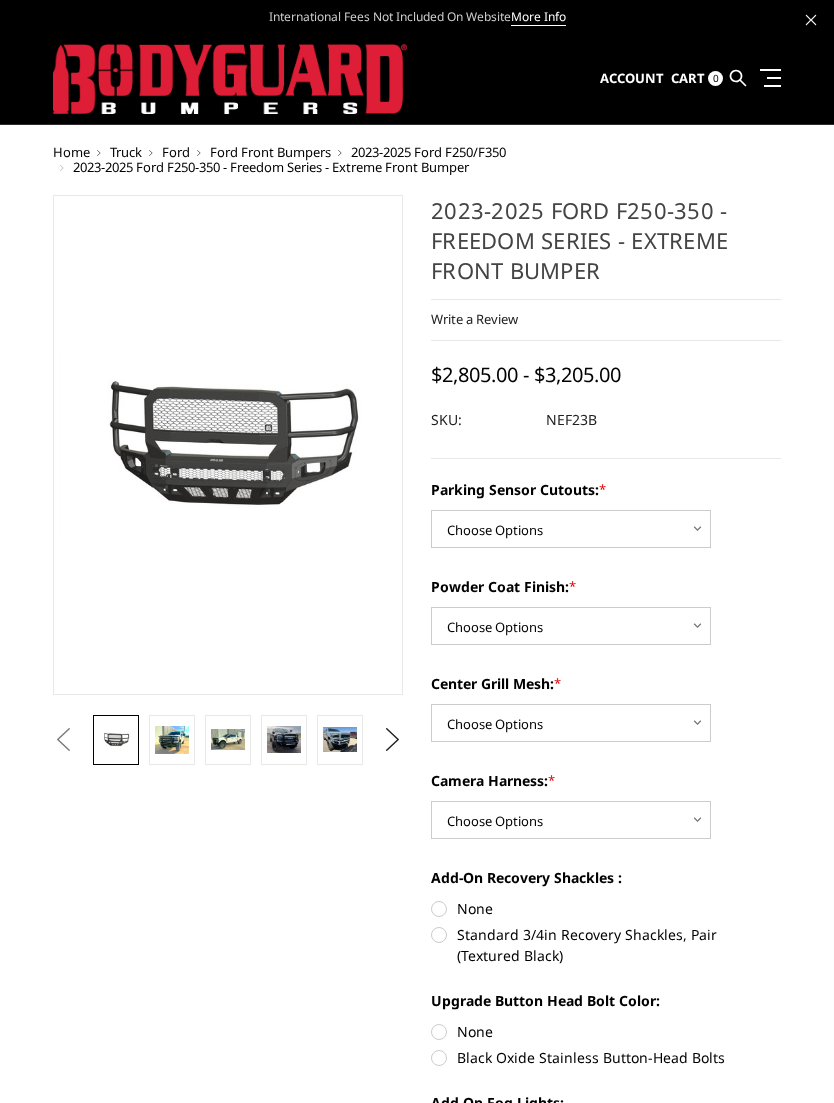 click at bounding box center [172, 740] 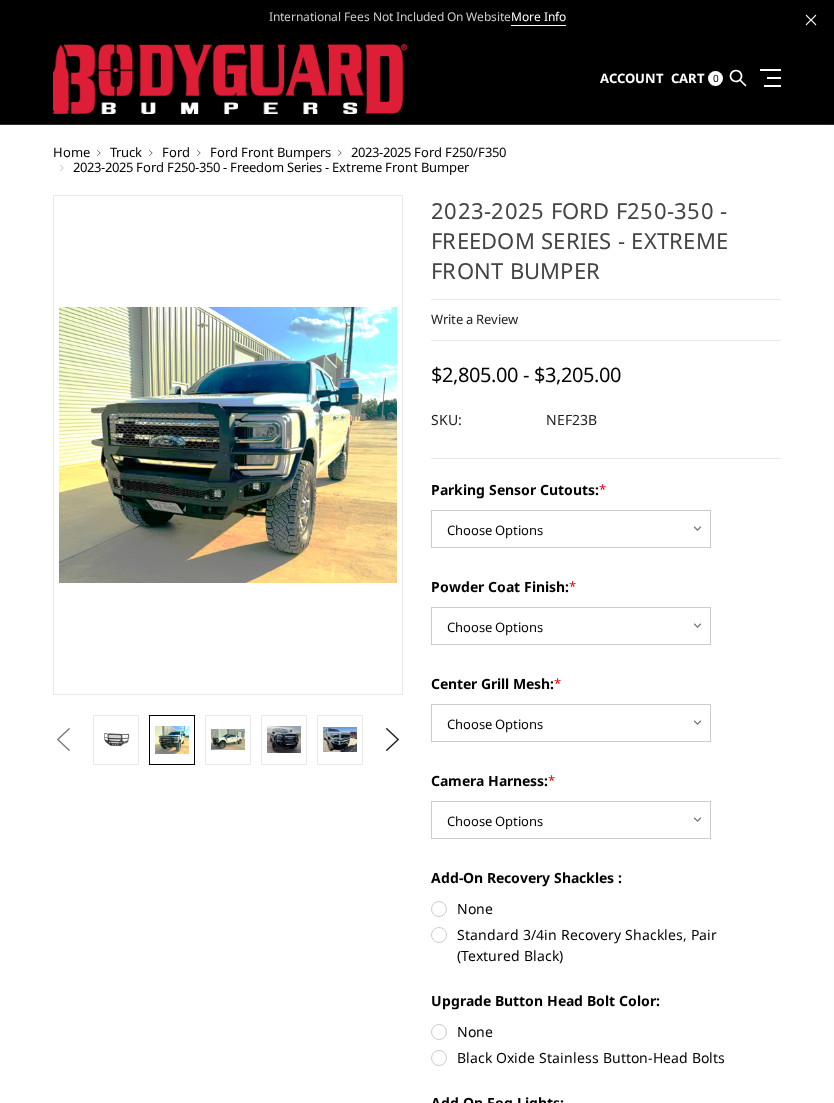 click at bounding box center (228, 739) 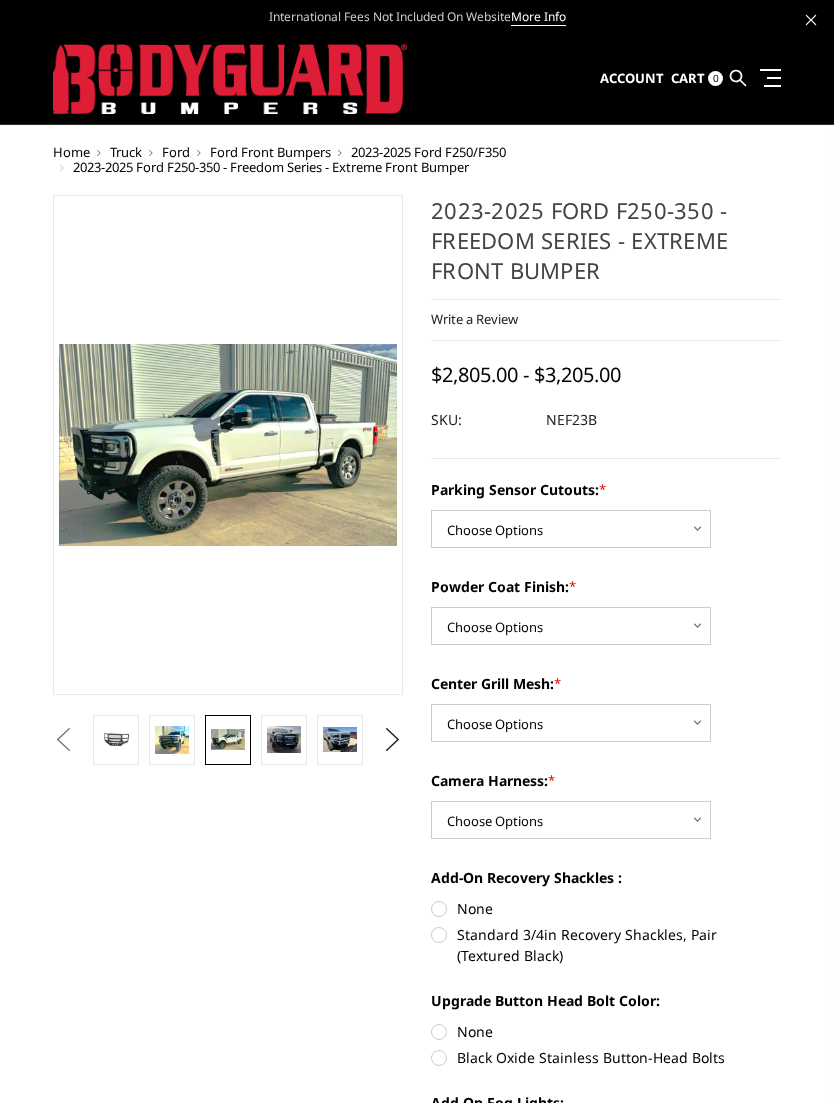 click at bounding box center [284, 739] 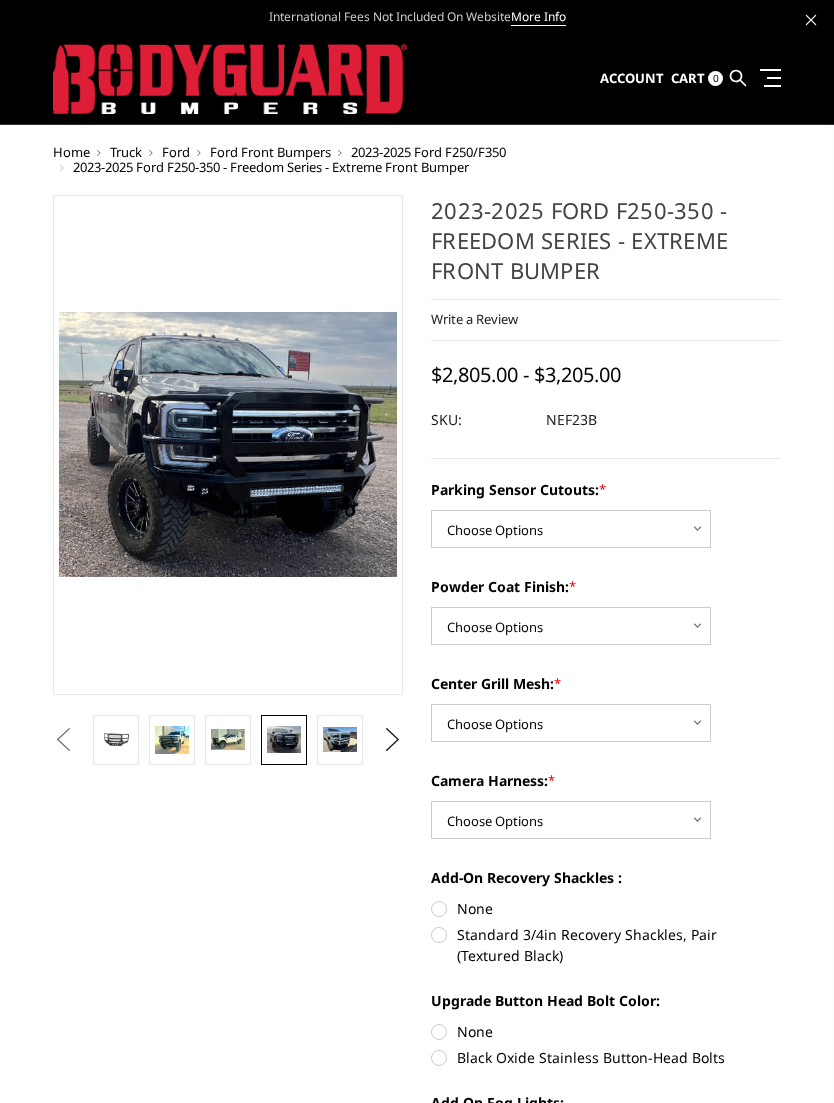 click at bounding box center (340, 740) 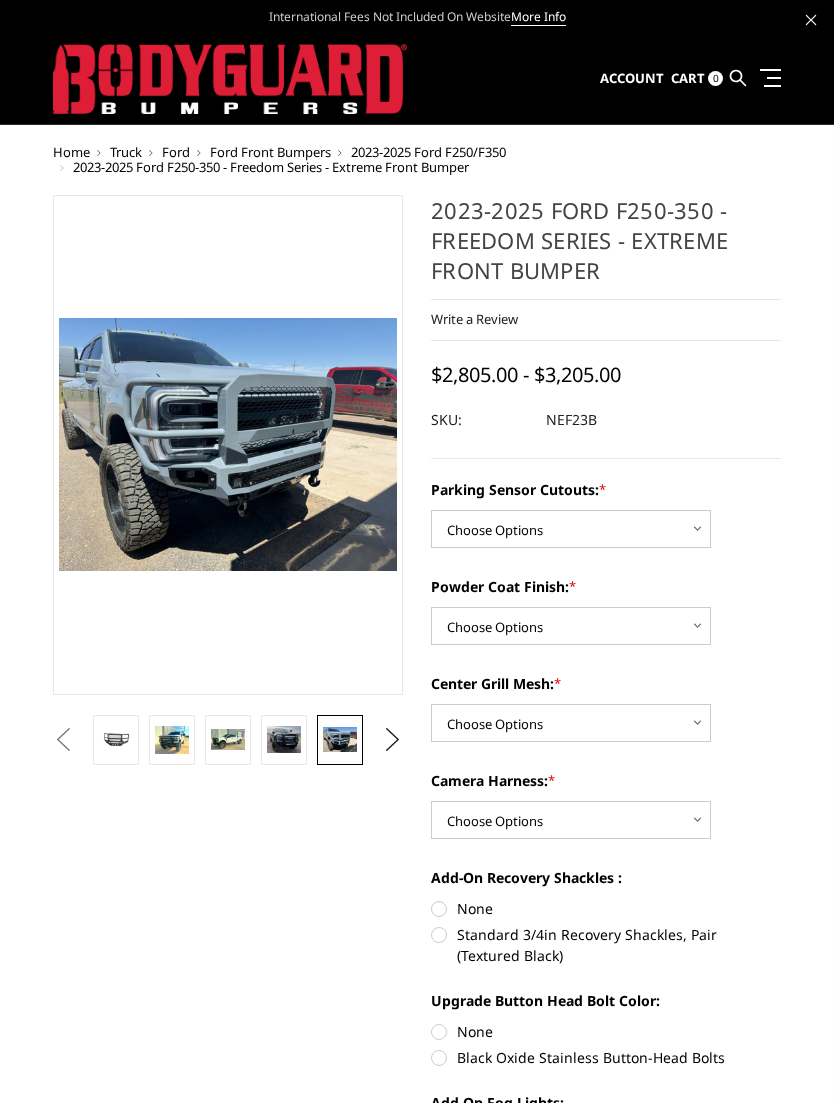 click at bounding box center (172, 740) 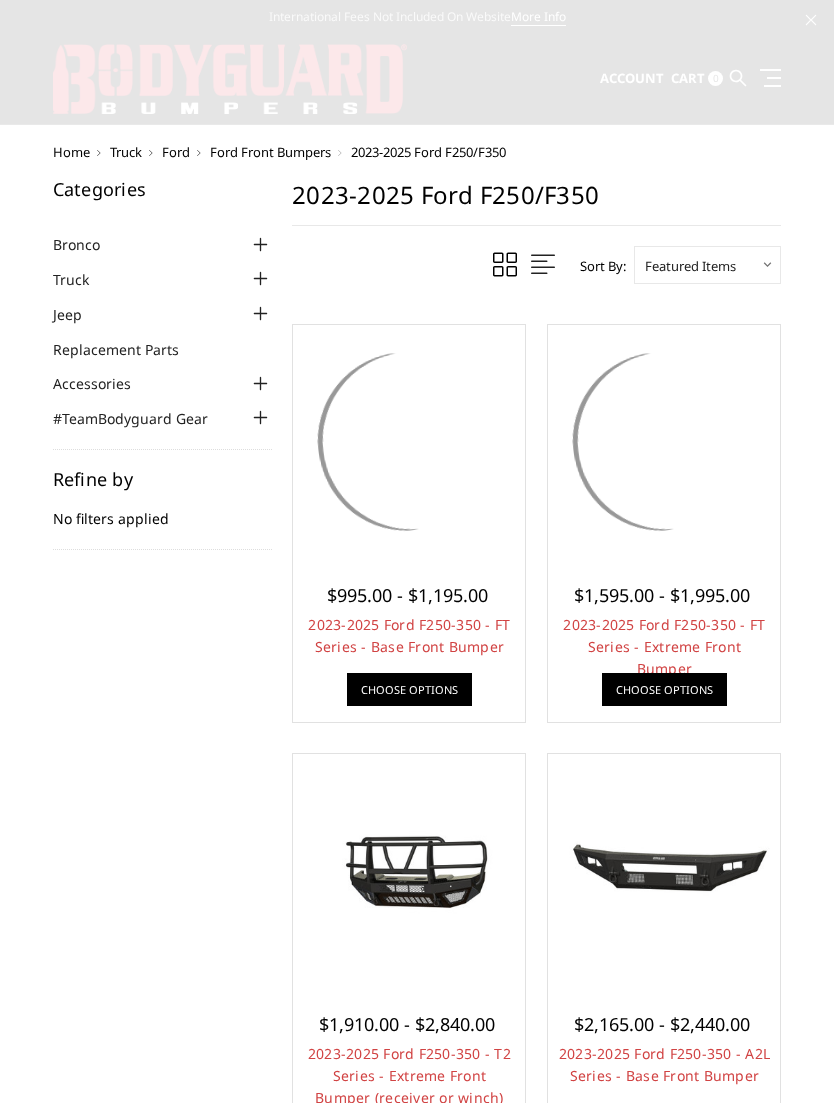 scroll, scrollTop: 913, scrollLeft: 0, axis: vertical 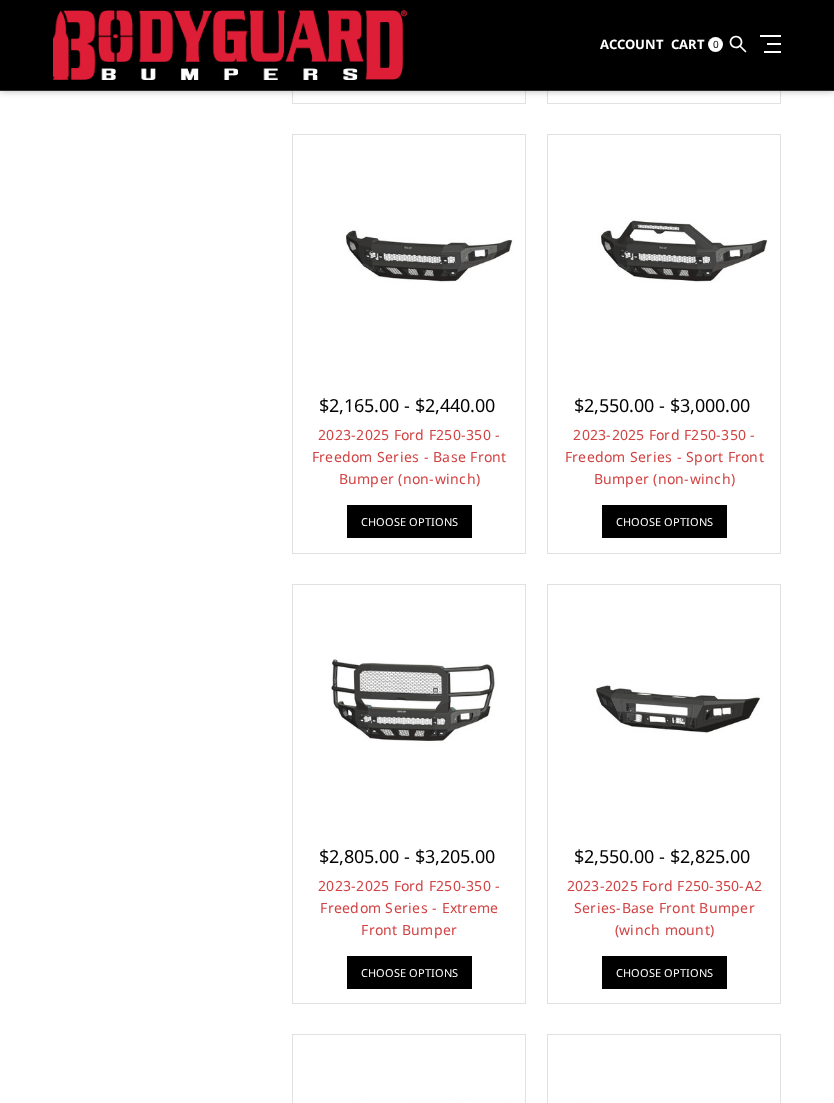 click on "$2,550.00 - $2,825.00
2023-2025 Ford F250-350-A2 Series-Base Front Bumper (winch mount)
<br />|<br />
Heavy-duty, smooth 3/16" plate bumper with winch mount &| light bar cutout. <br /><br />Modul…
Choose Options" at bounding box center [664, 905] 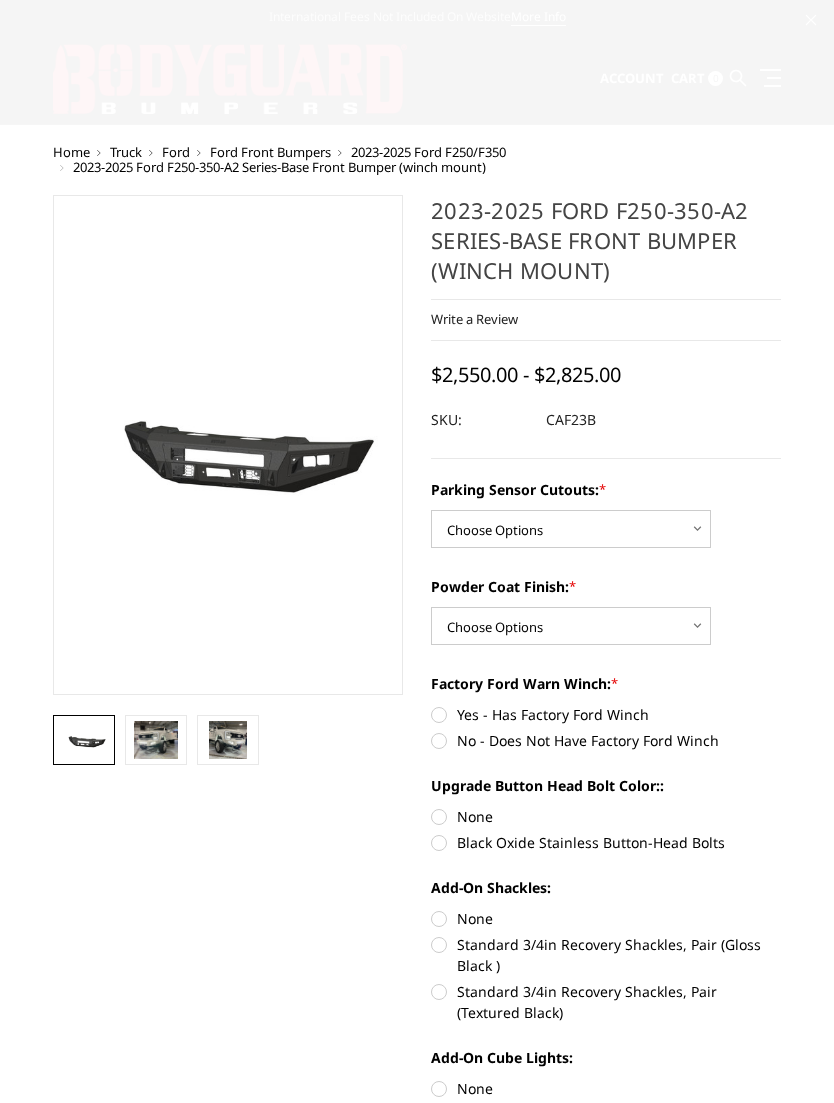 scroll, scrollTop: 0, scrollLeft: 0, axis: both 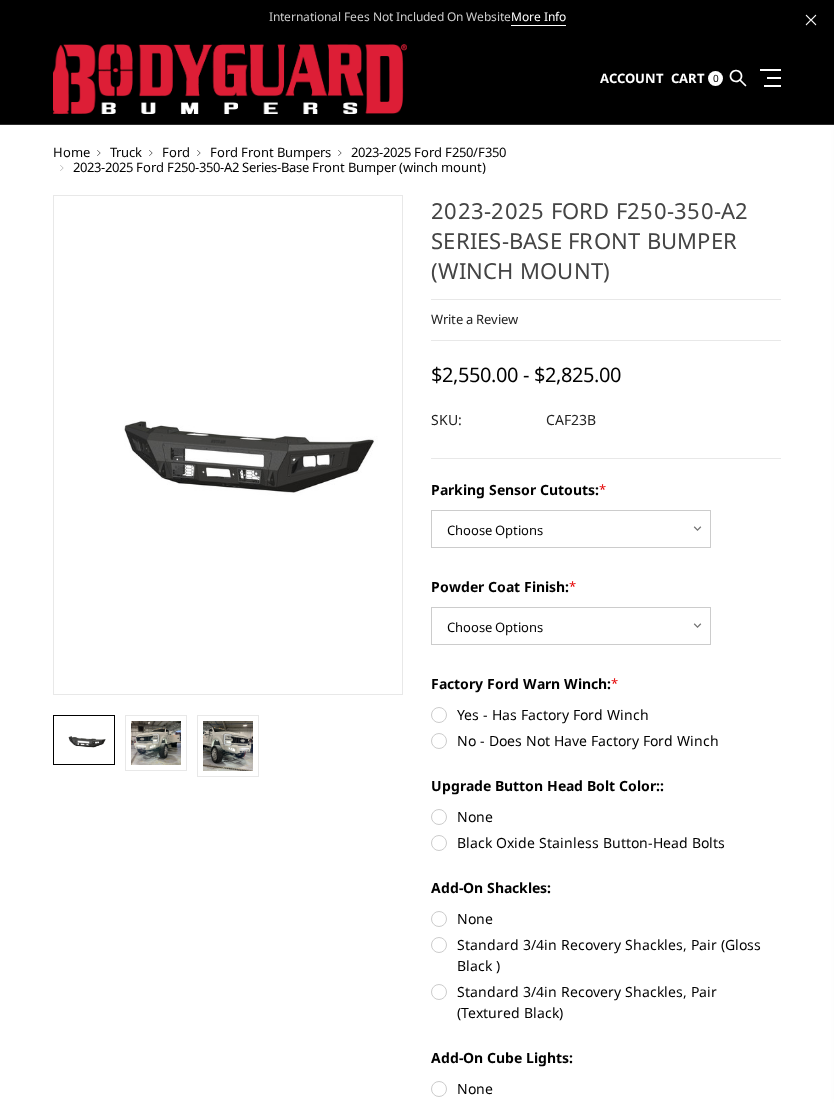 click at bounding box center (156, 743) 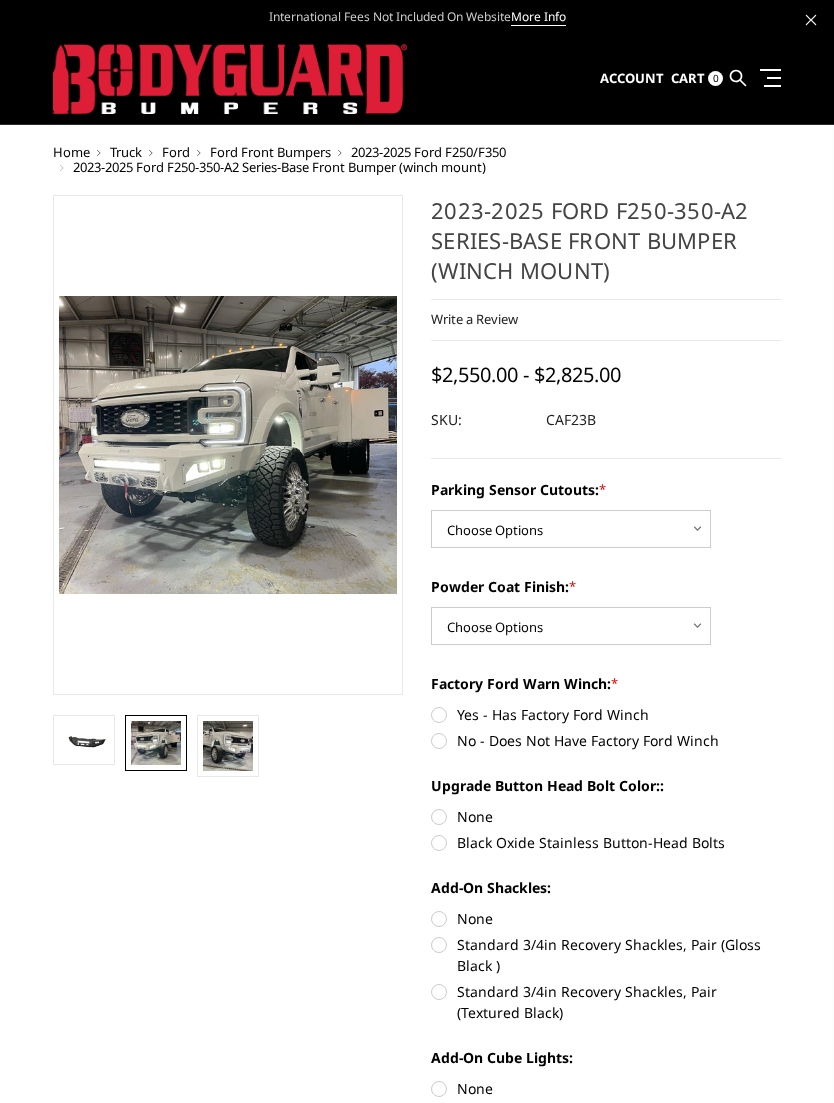 click at bounding box center [228, 746] 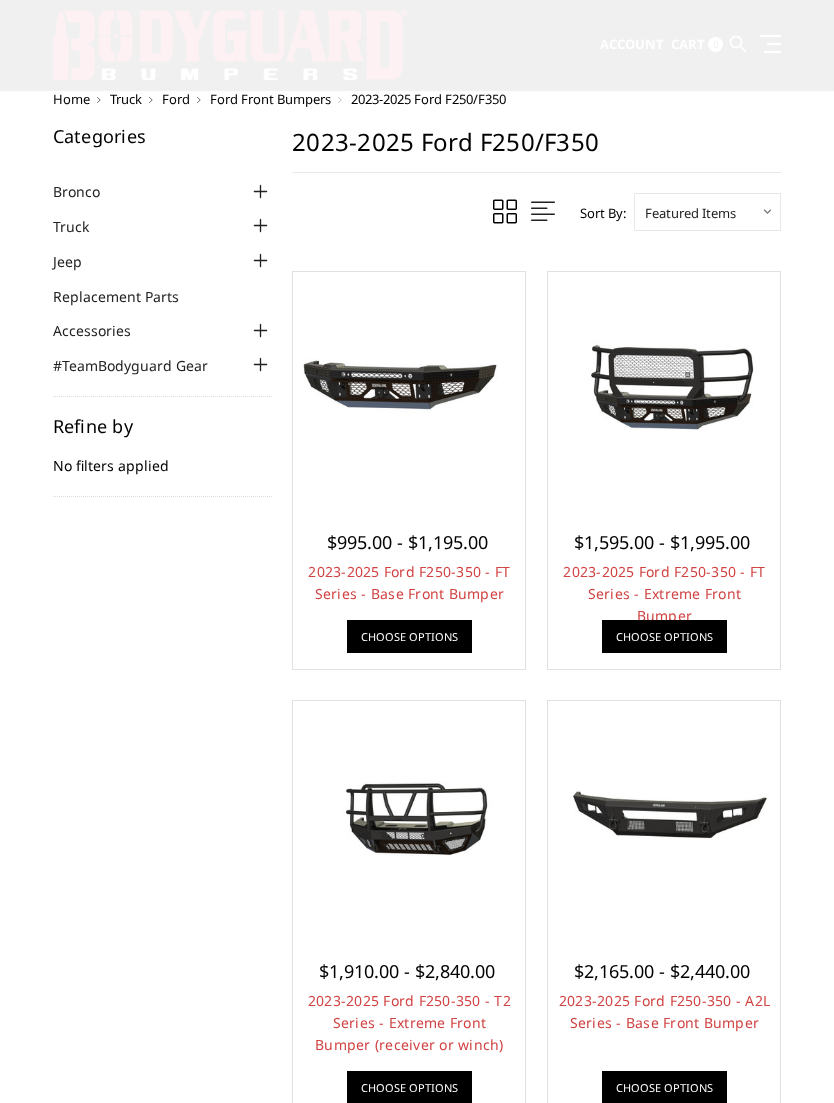 scroll, scrollTop: 1079, scrollLeft: 0, axis: vertical 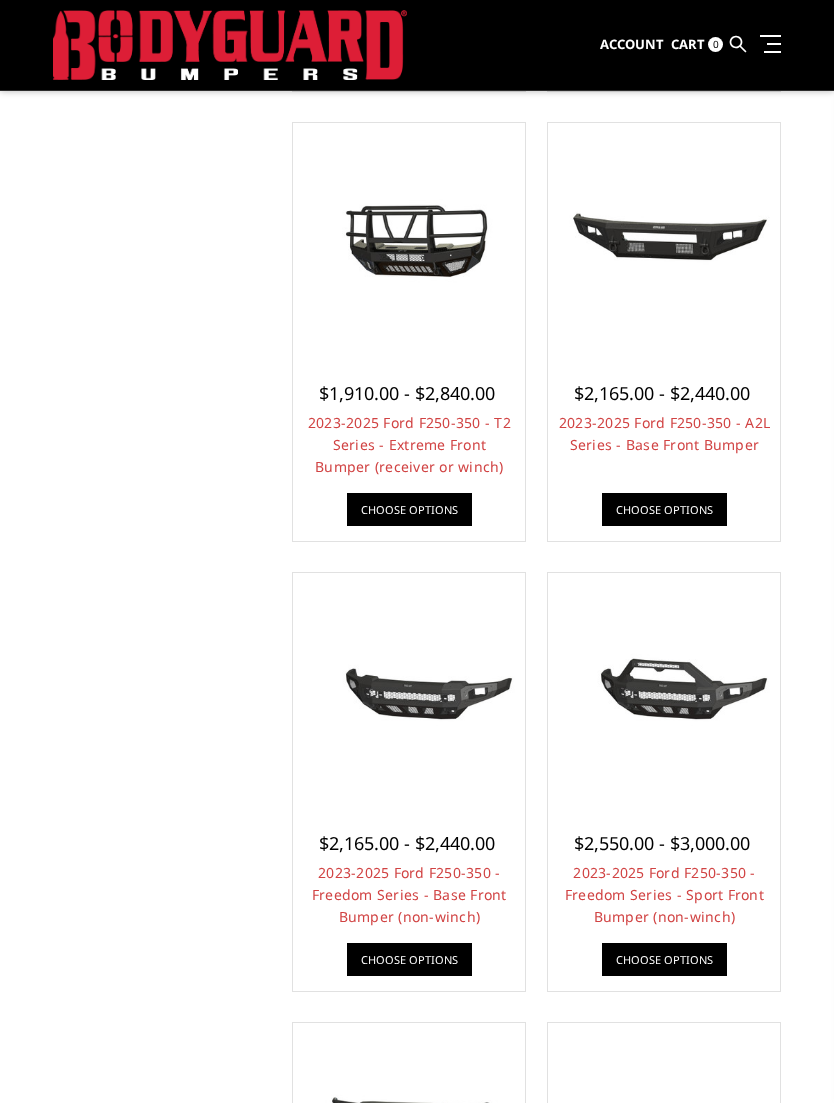 click on "2023-2025 Ford F250-350 - A2L Series - Base Front Bumper" at bounding box center (664, 433) 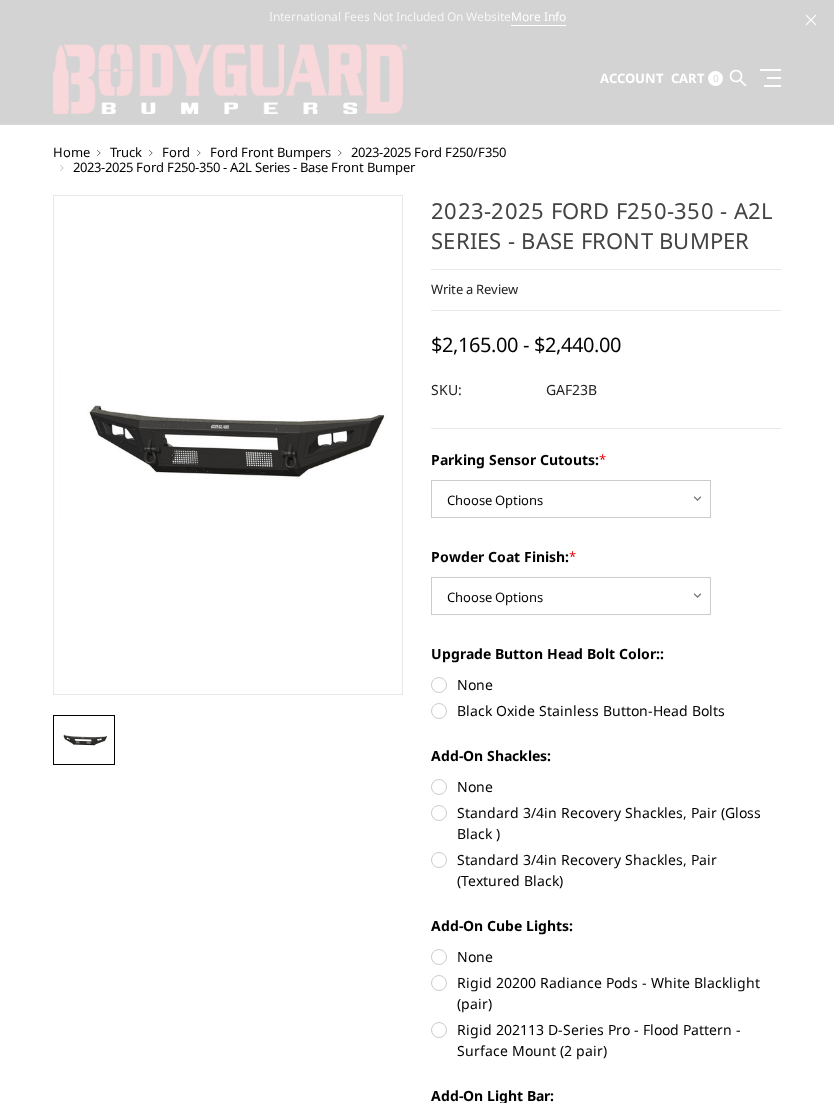 scroll, scrollTop: 0, scrollLeft: 0, axis: both 